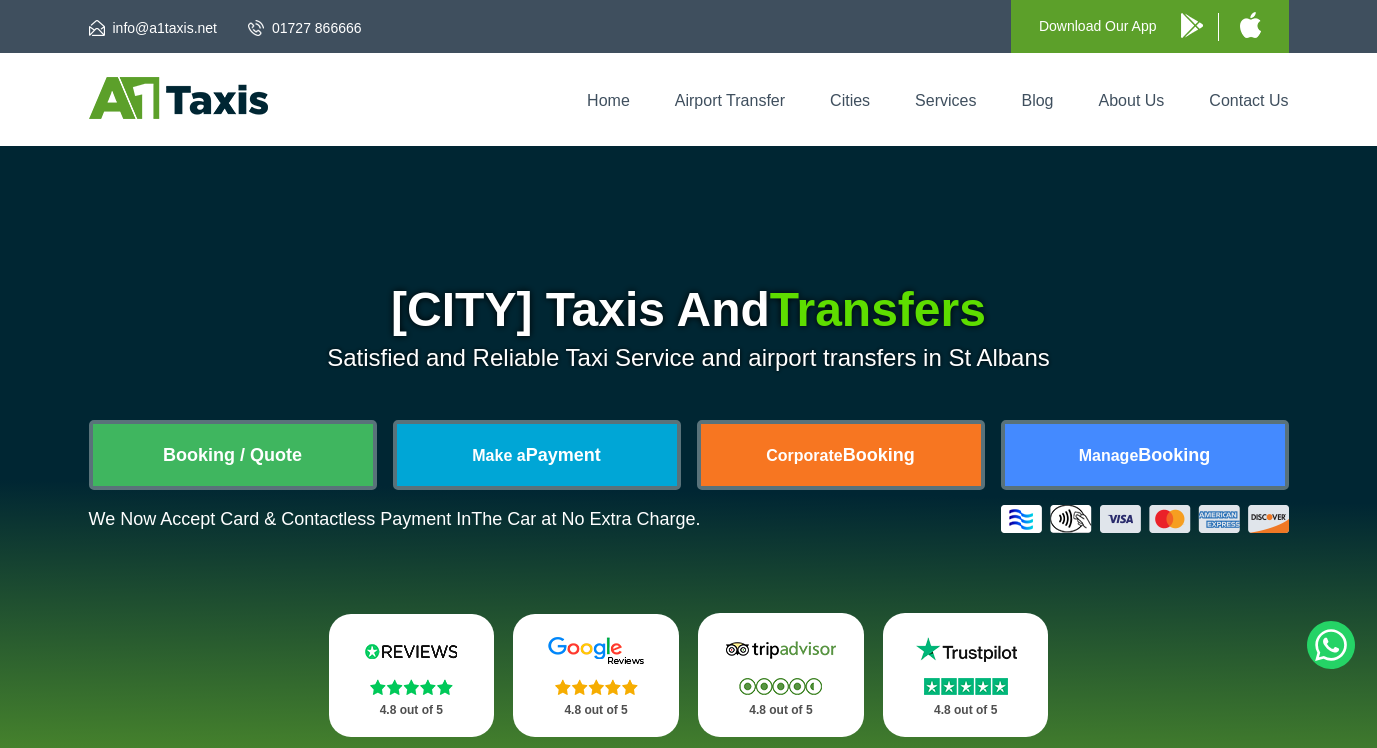 scroll, scrollTop: 0, scrollLeft: 0, axis: both 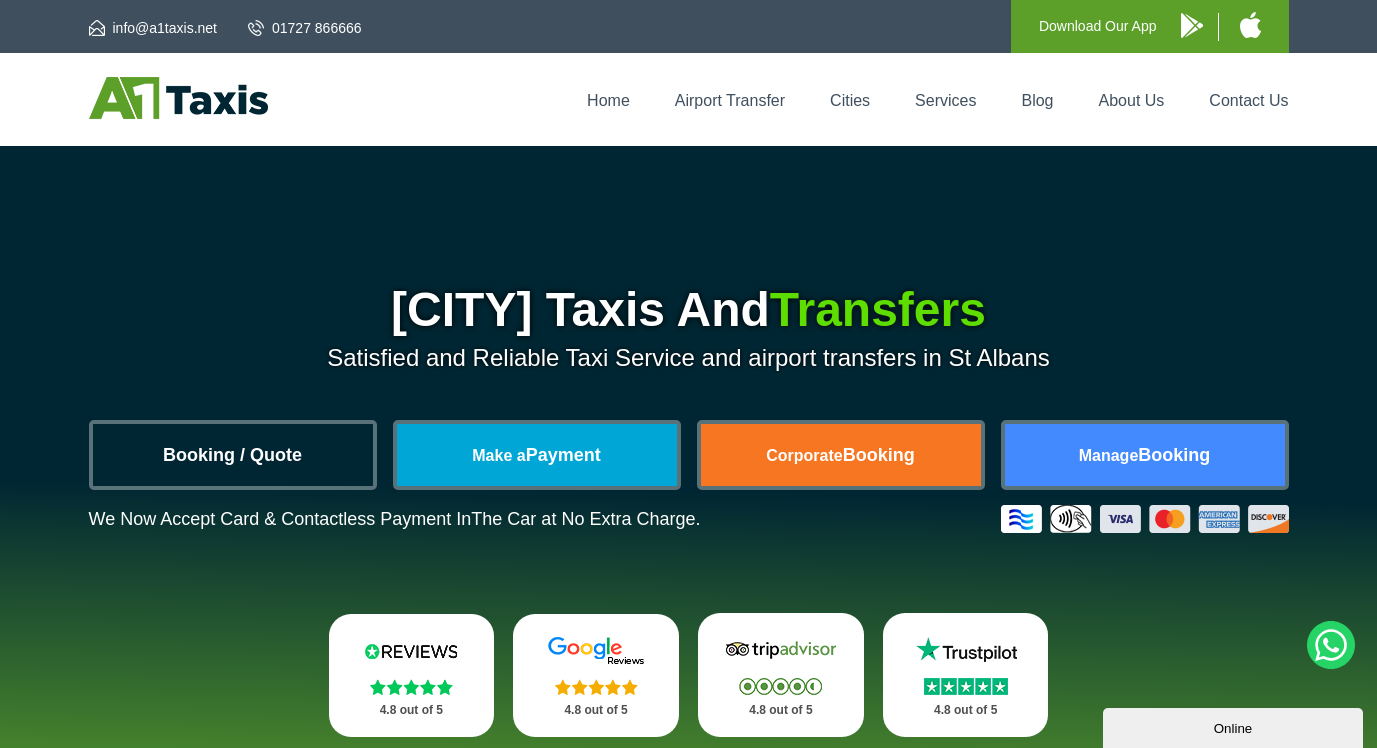 click on "Booking / Quote" at bounding box center [233, 455] 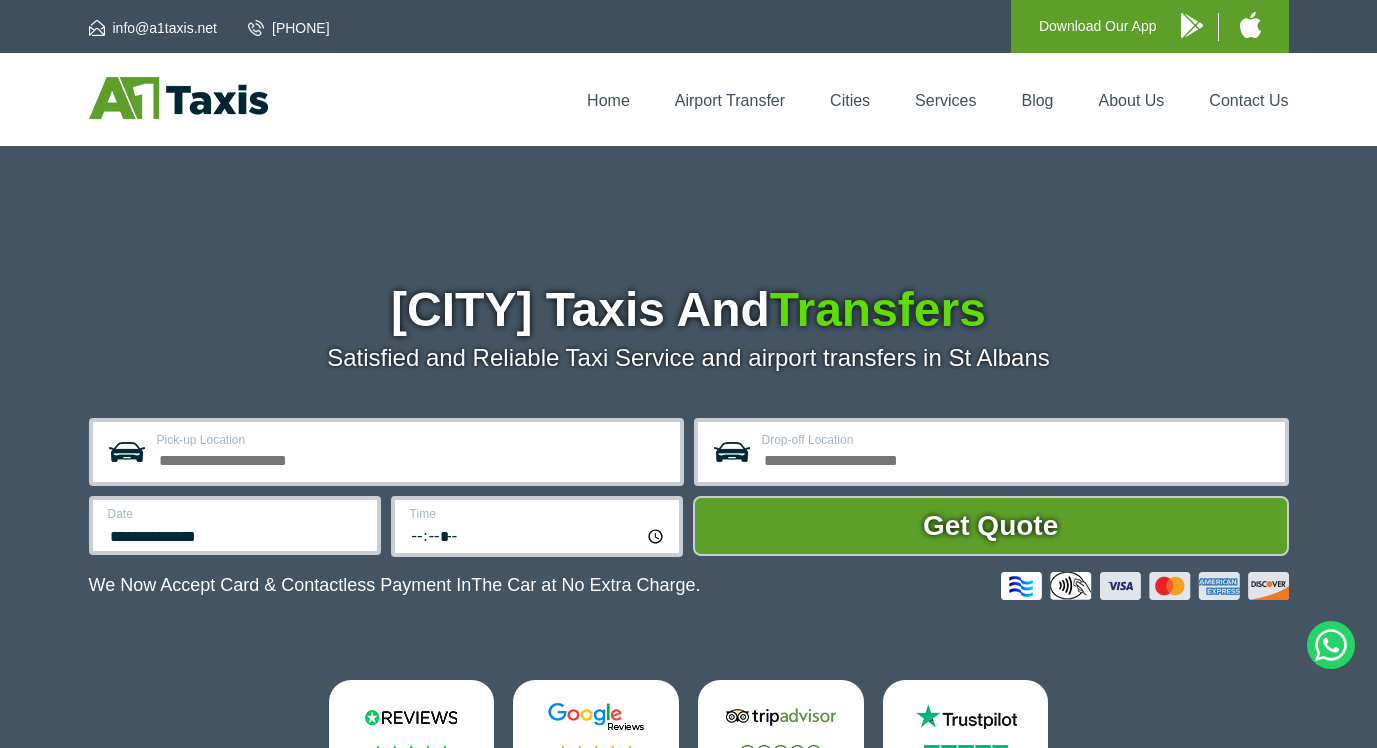 scroll, scrollTop: 0, scrollLeft: 0, axis: both 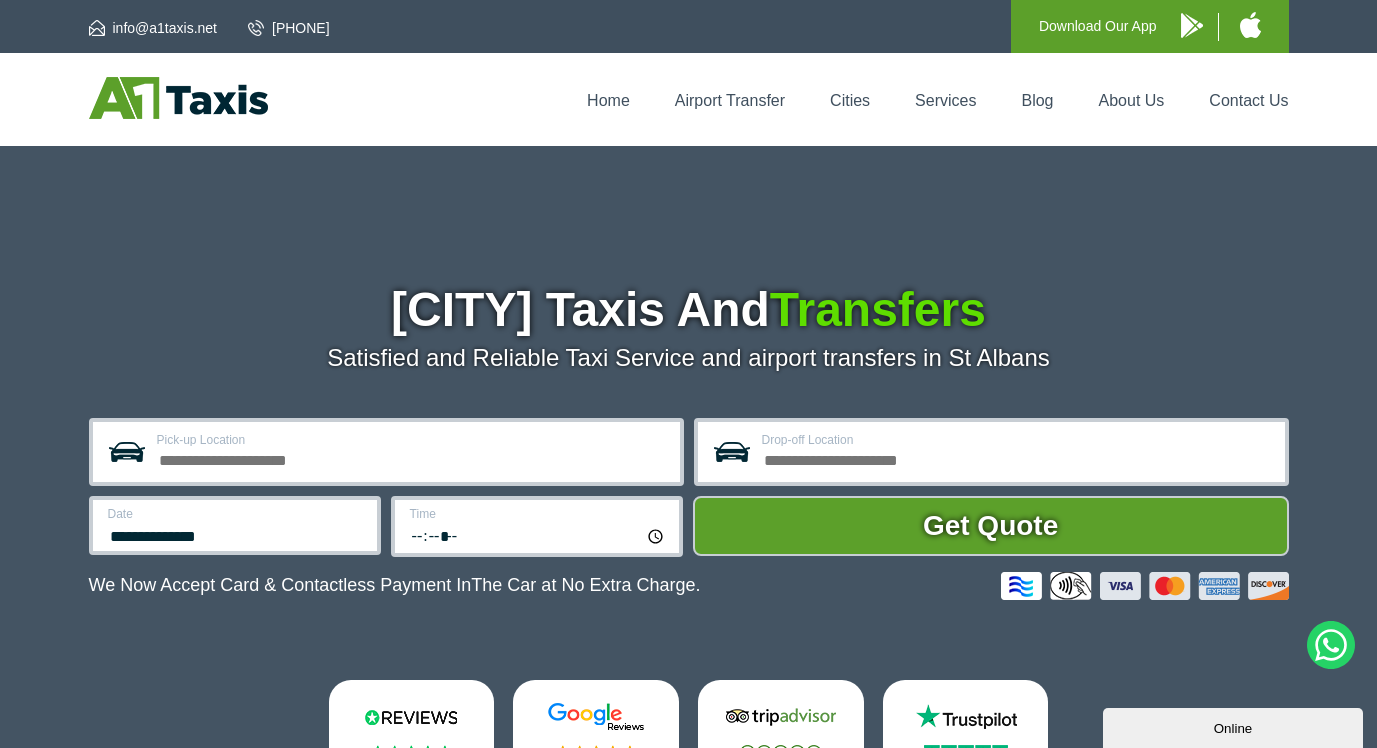 click on "Pick-up Location" at bounding box center [412, 440] 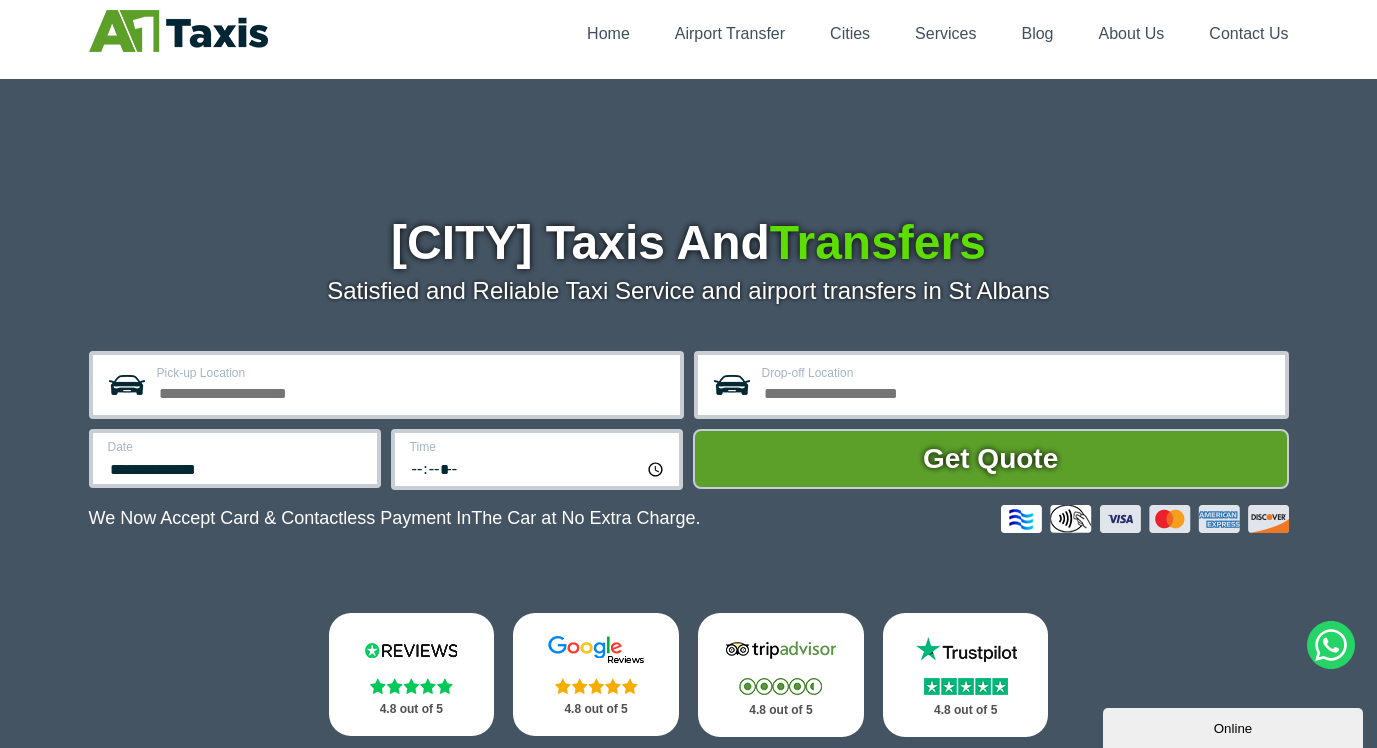 scroll, scrollTop: 73, scrollLeft: 0, axis: vertical 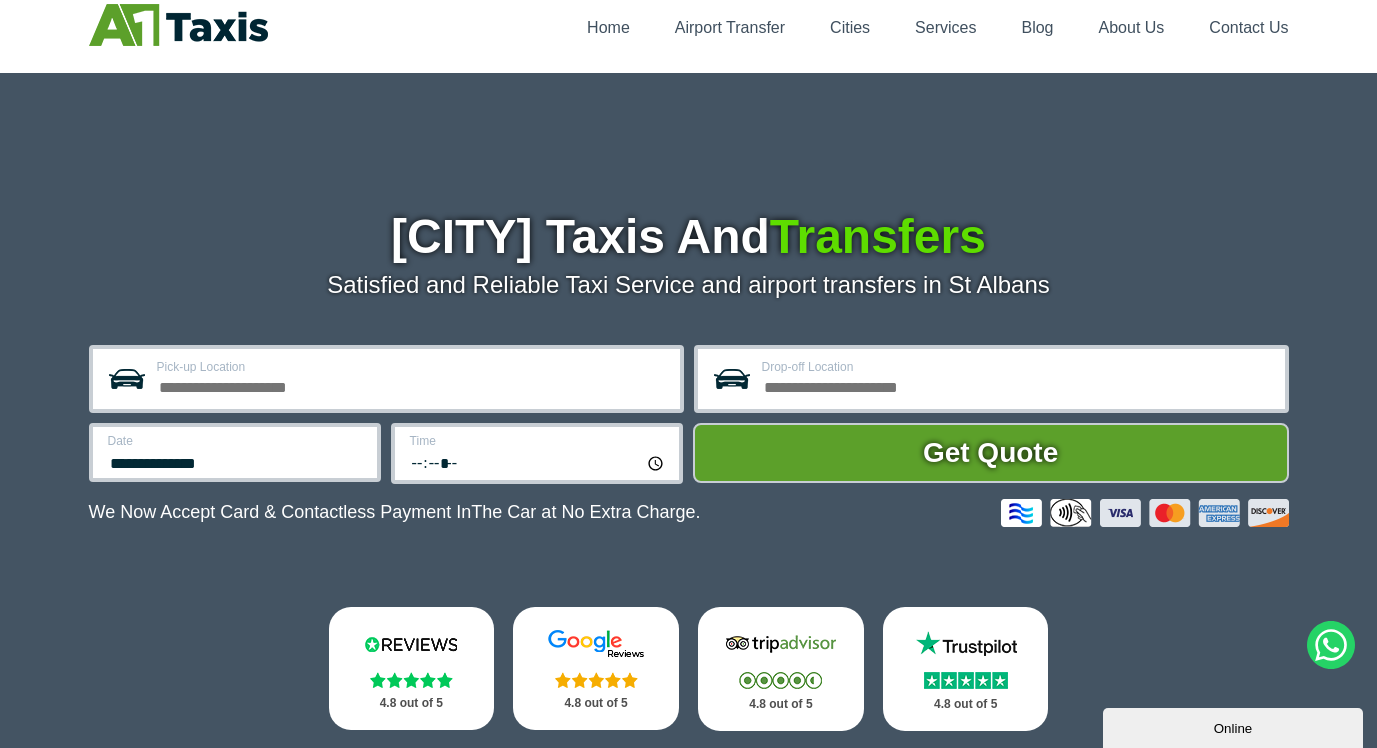 click on "Pick-up Location" at bounding box center (412, 385) 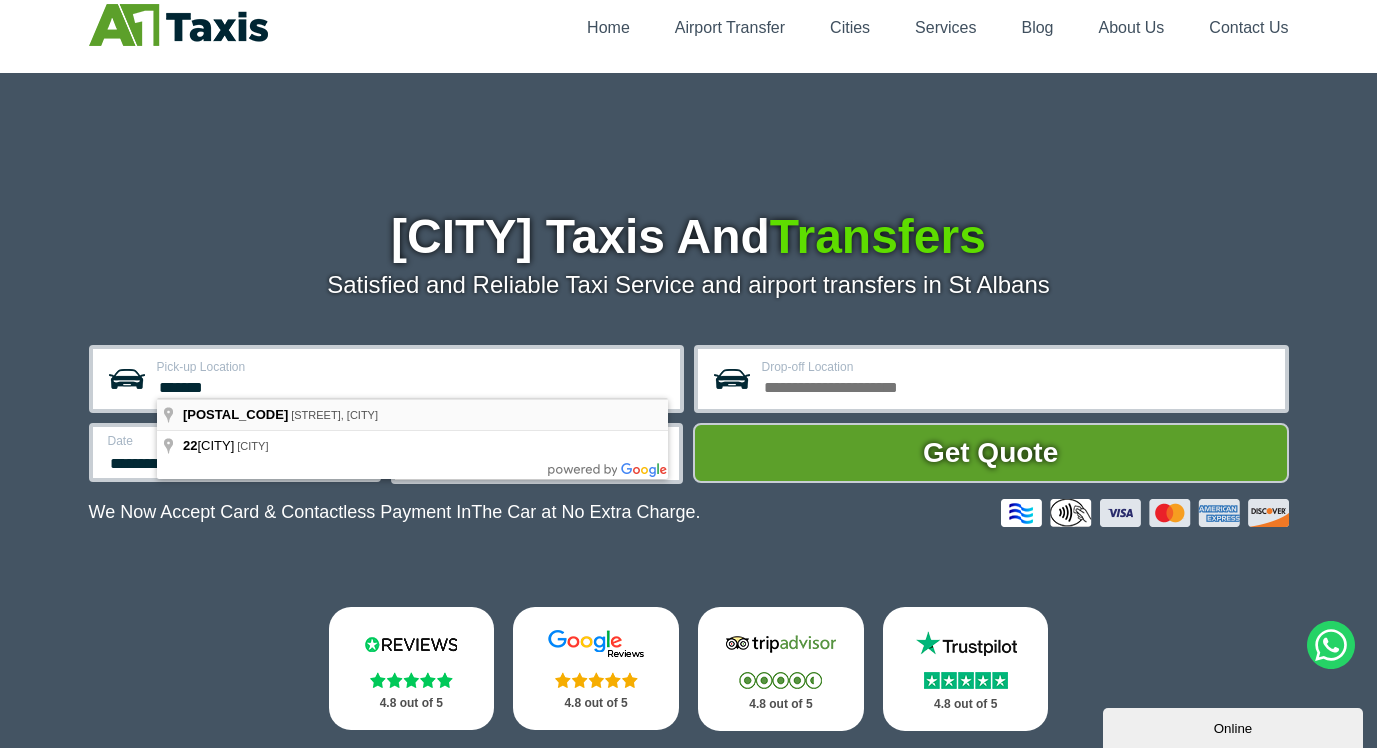 type on "**********" 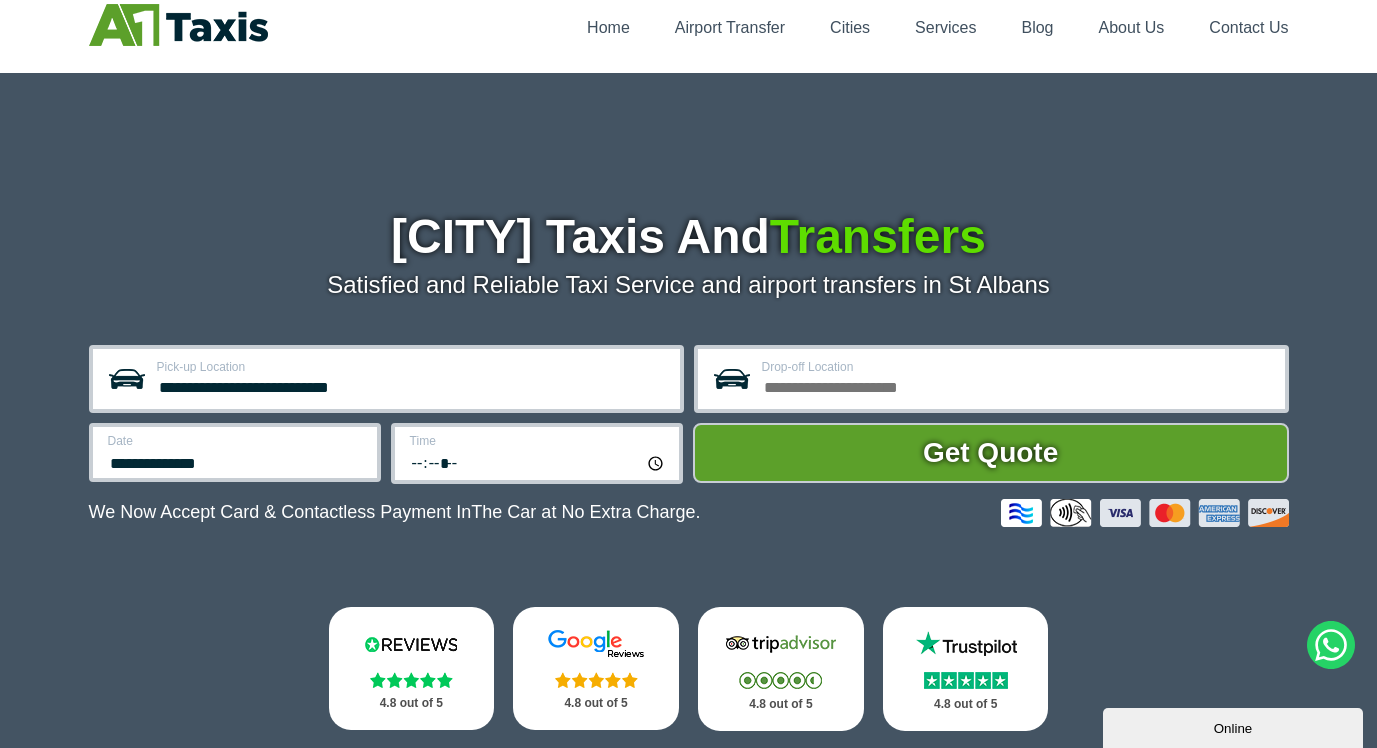 click on "Date" at bounding box center (236, 441) 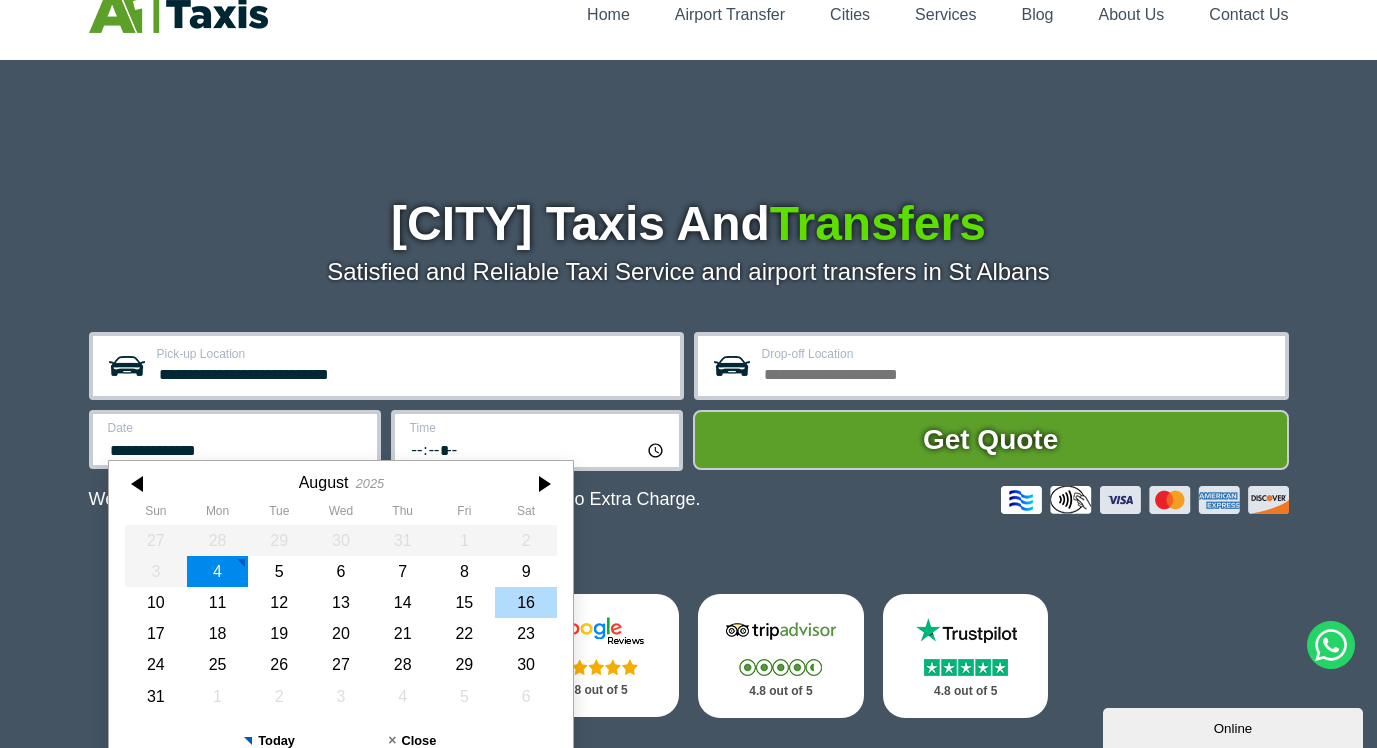 click on "16" at bounding box center (526, 602) 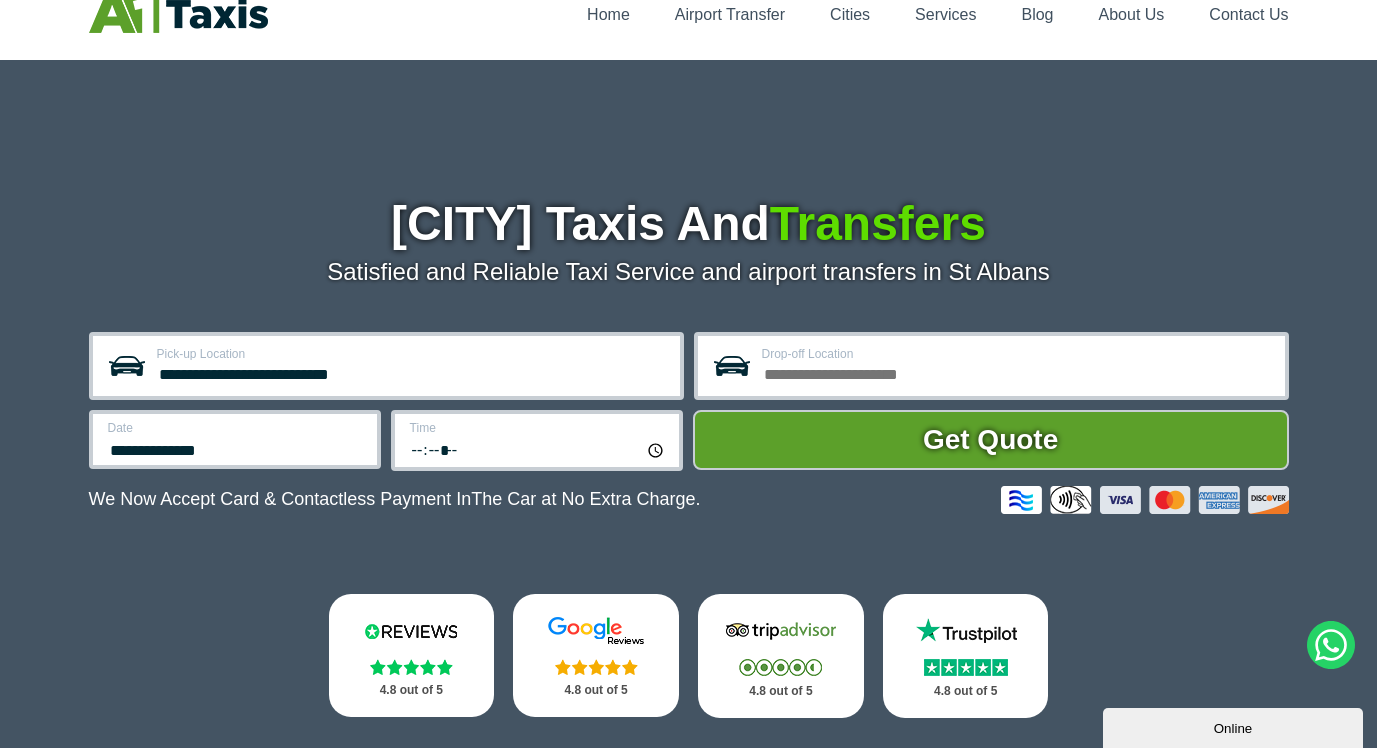 click on "*****" at bounding box center (538, 449) 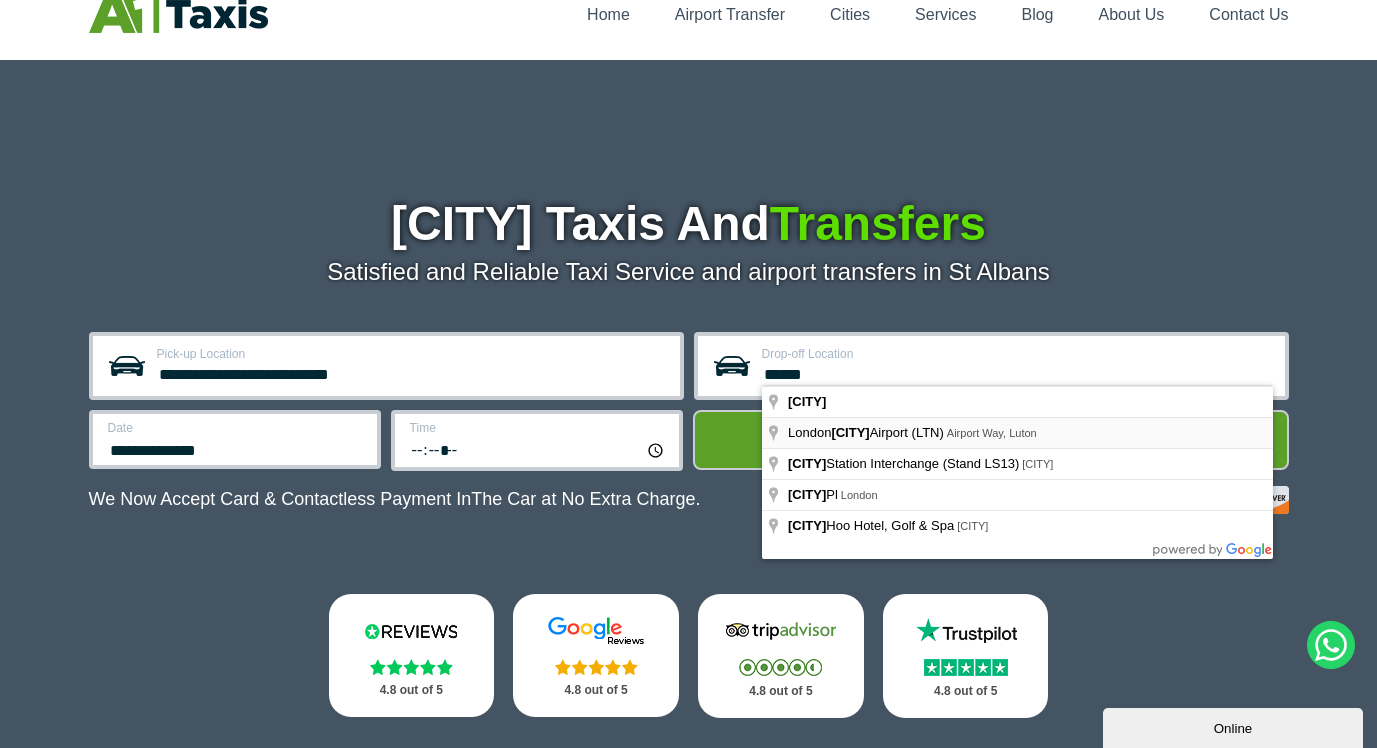 type on "**********" 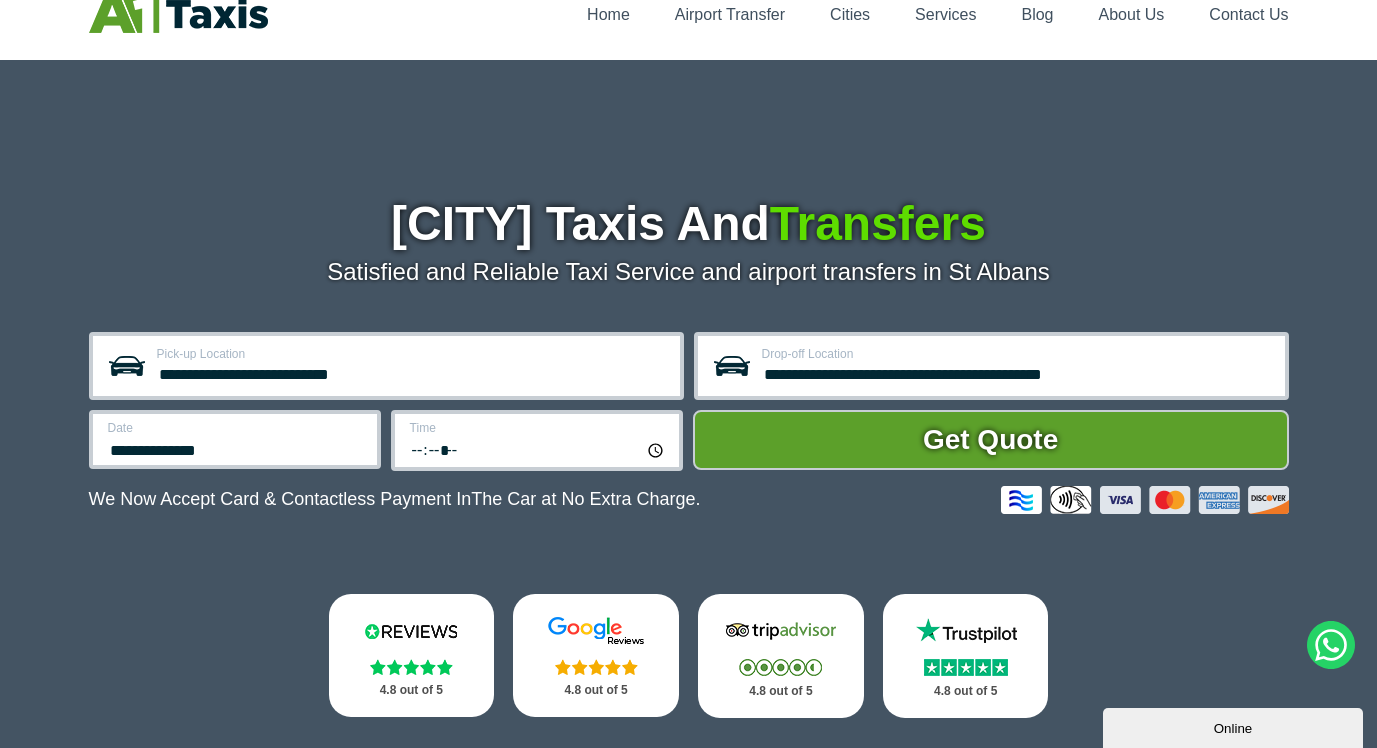 click on "Get Quote" at bounding box center (991, 440) 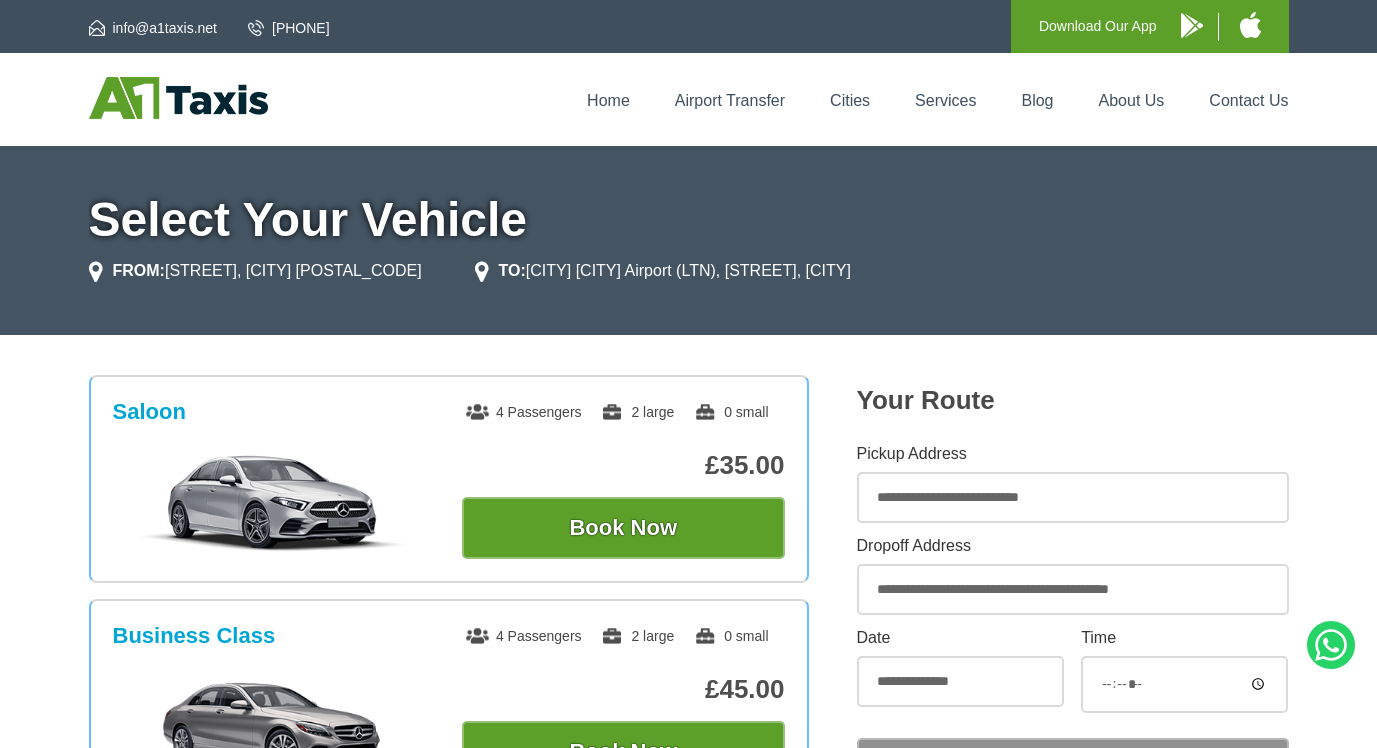 scroll, scrollTop: 0, scrollLeft: 0, axis: both 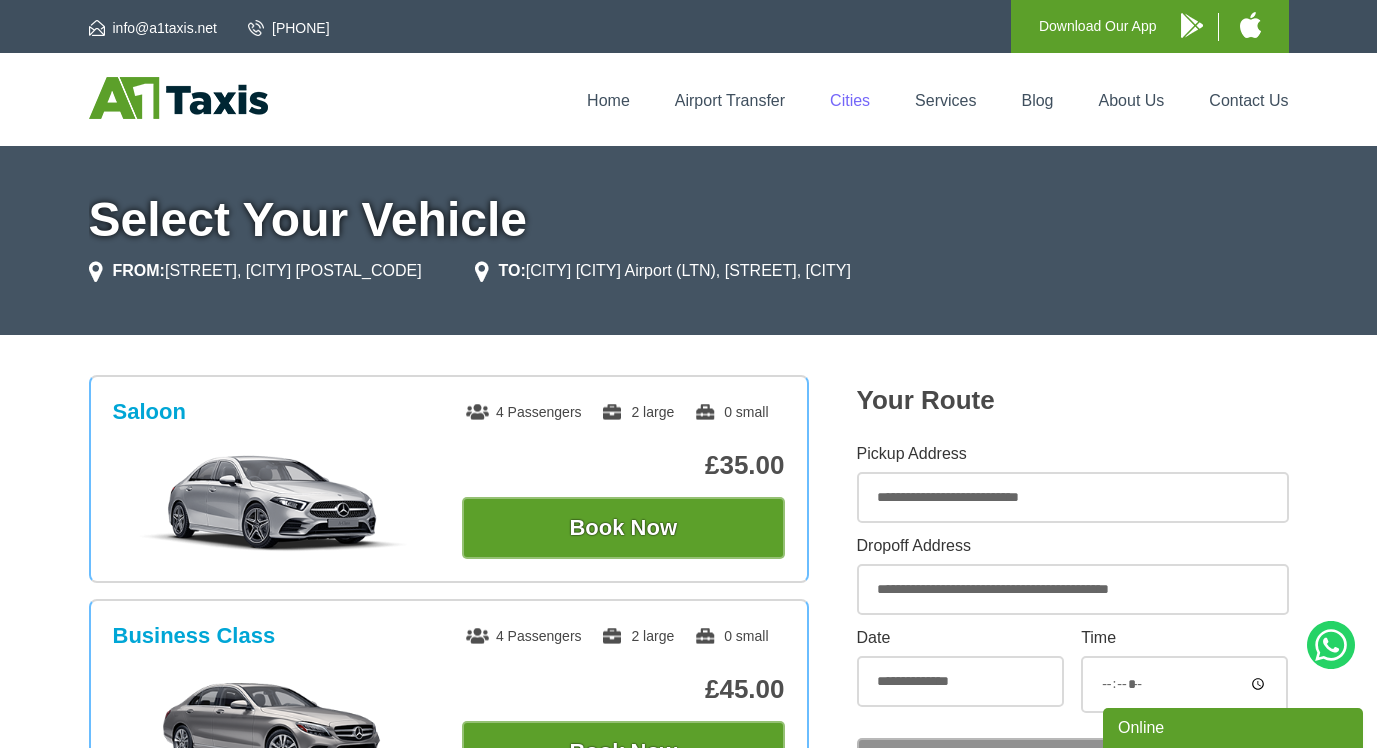 click on "Cities" at bounding box center [850, 100] 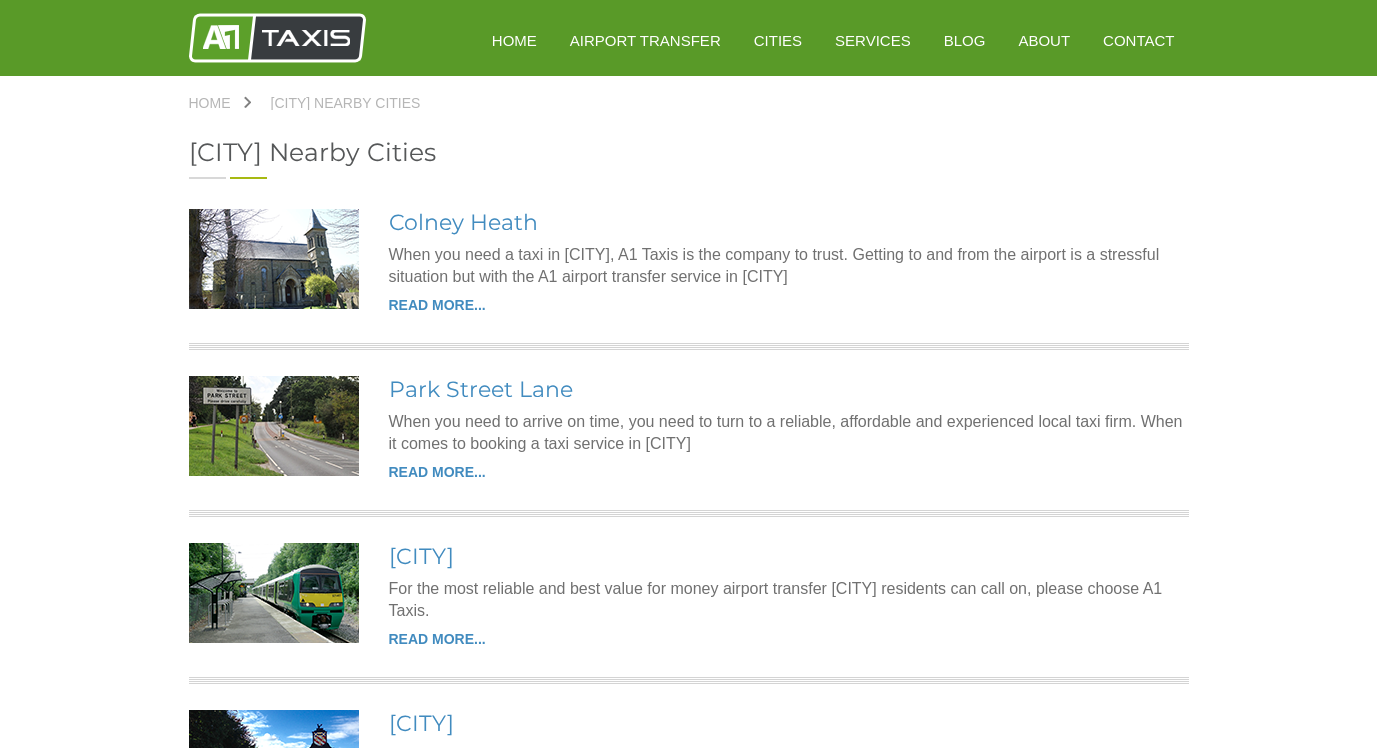 scroll, scrollTop: 0, scrollLeft: 0, axis: both 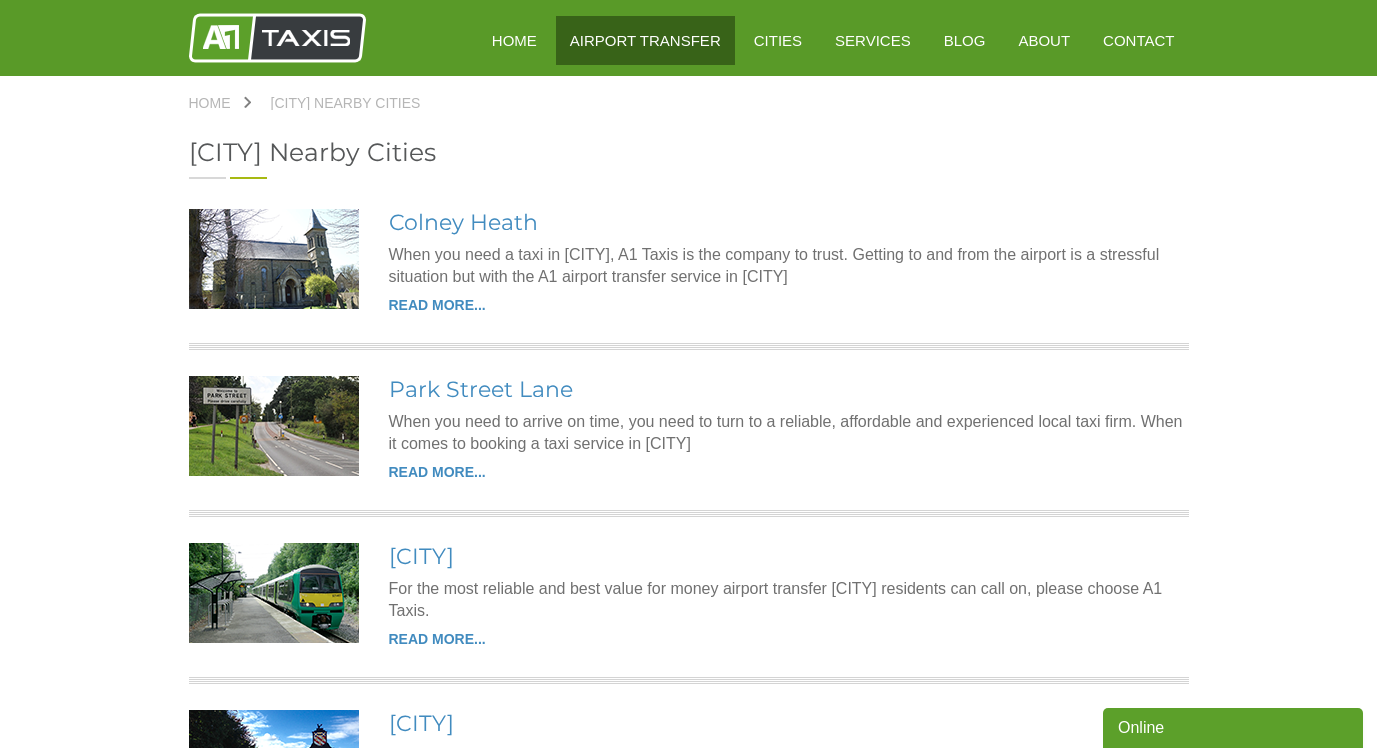 click on "Airport Transfer" at bounding box center [645, 40] 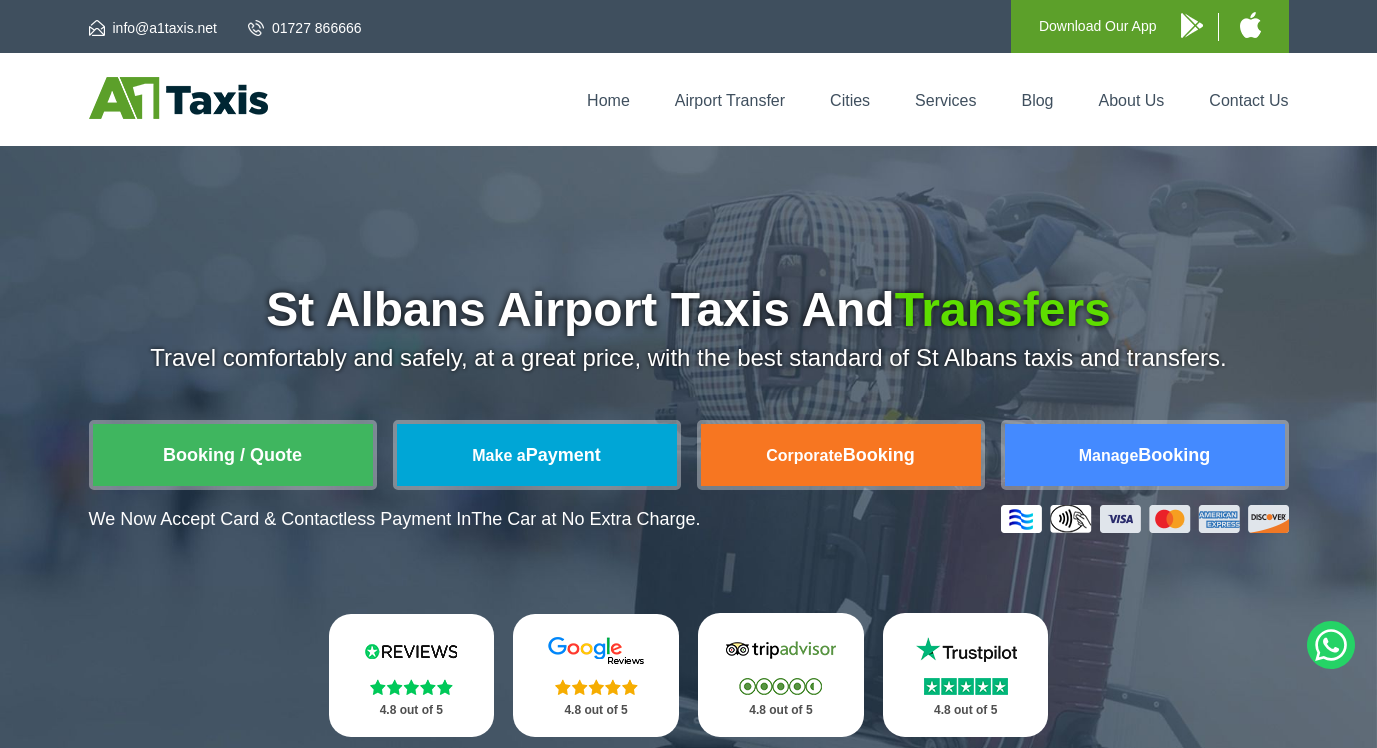 scroll, scrollTop: 0, scrollLeft: 0, axis: both 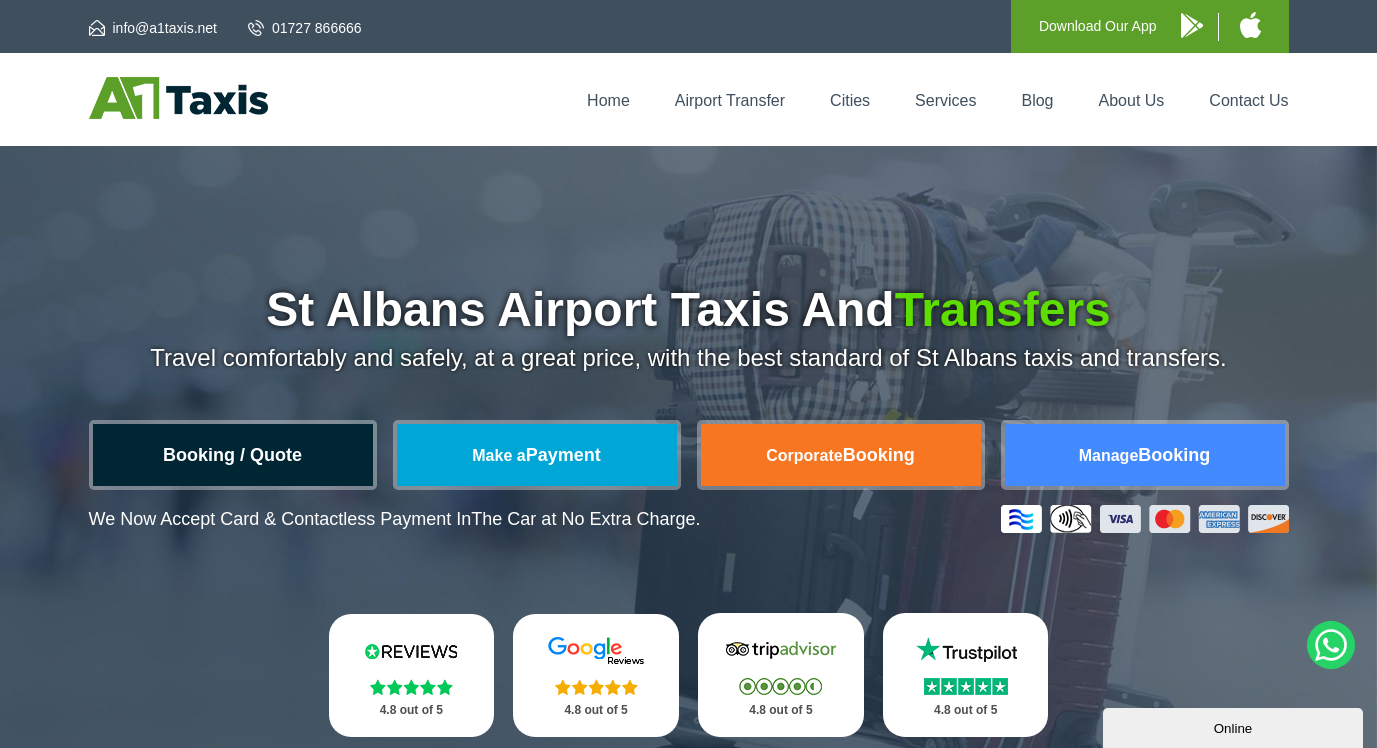 drag, startPoint x: 207, startPoint y: 459, endPoint x: 196, endPoint y: 454, distance: 12.083046 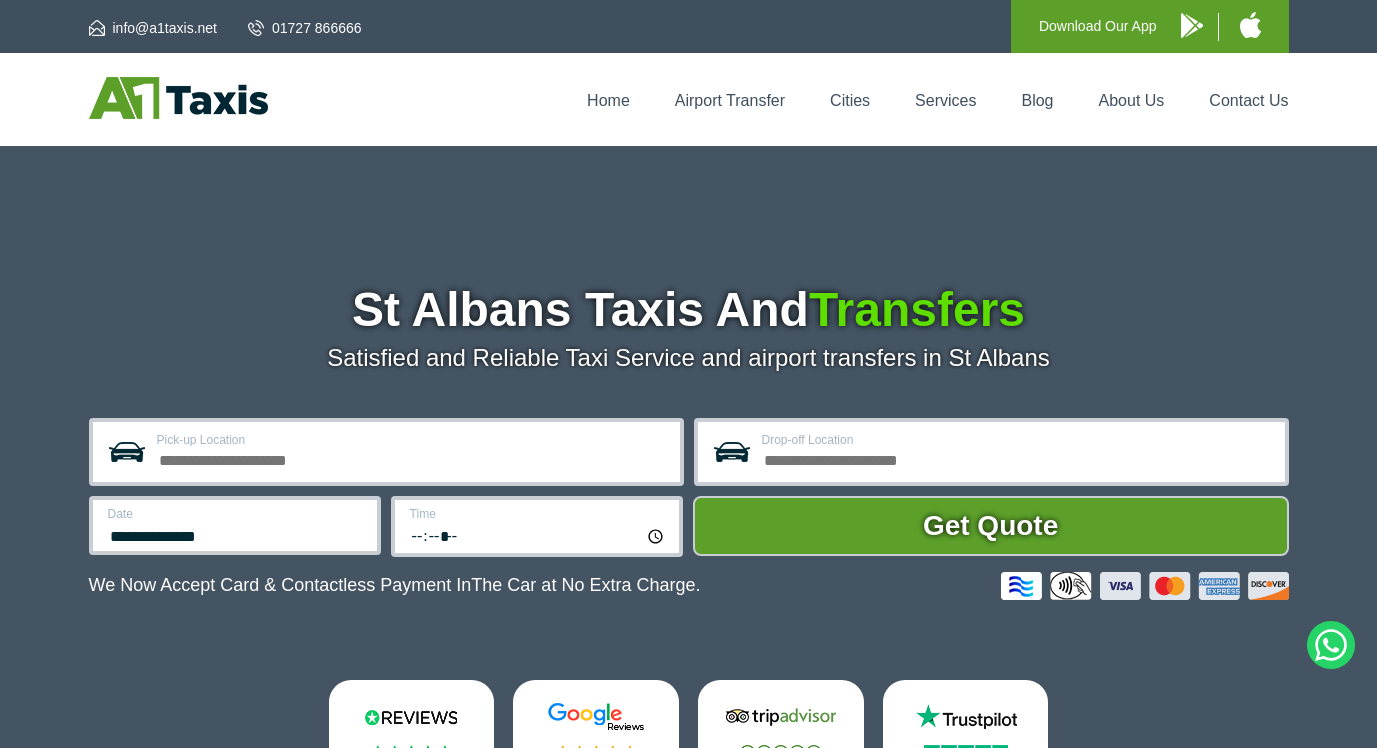 scroll, scrollTop: 0, scrollLeft: 0, axis: both 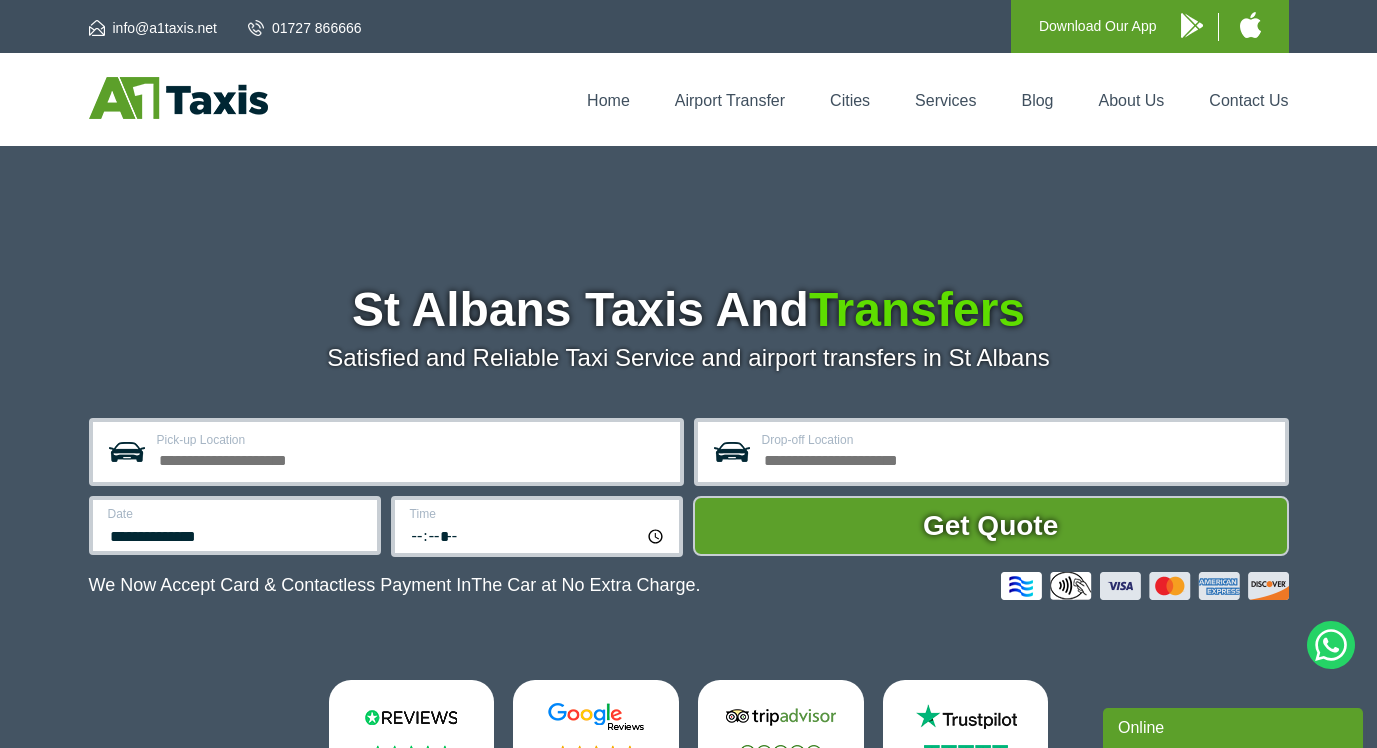 click on "Pick-up Location" at bounding box center (412, 458) 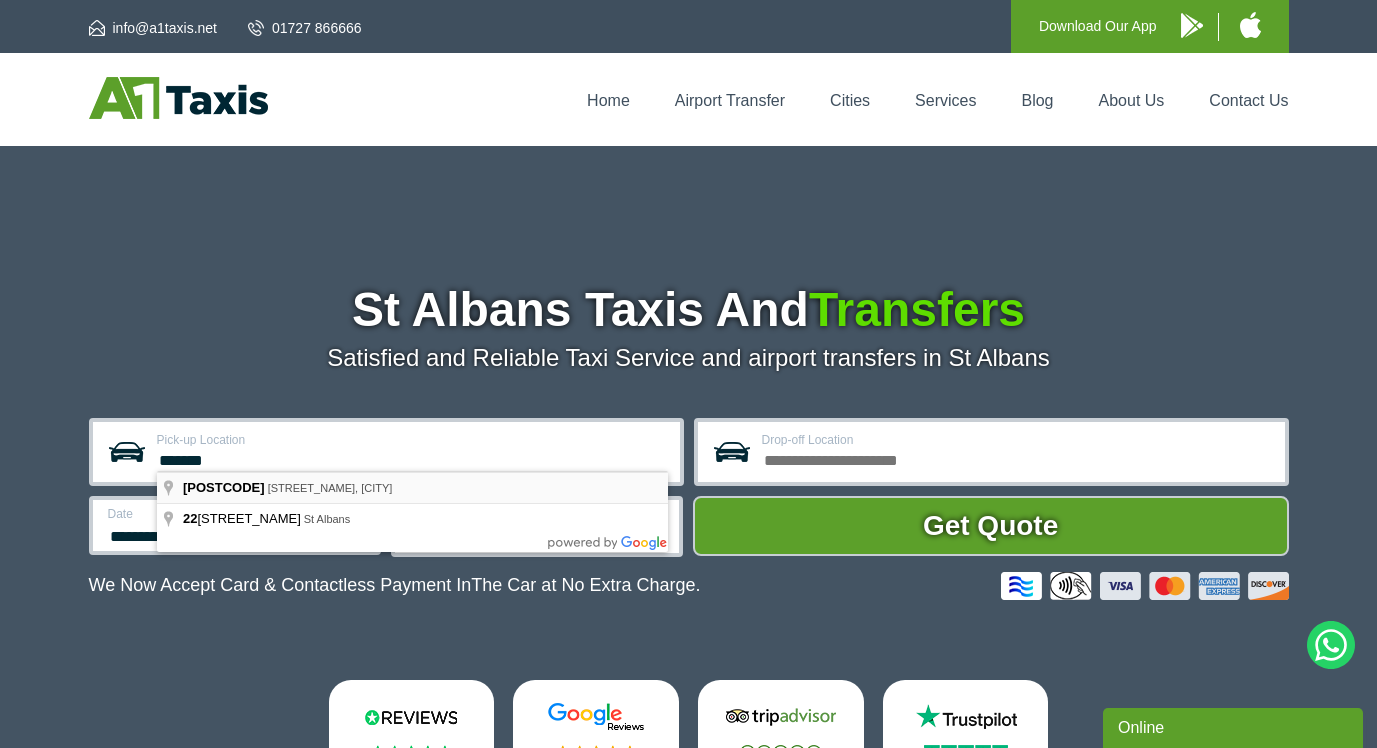 type on "**********" 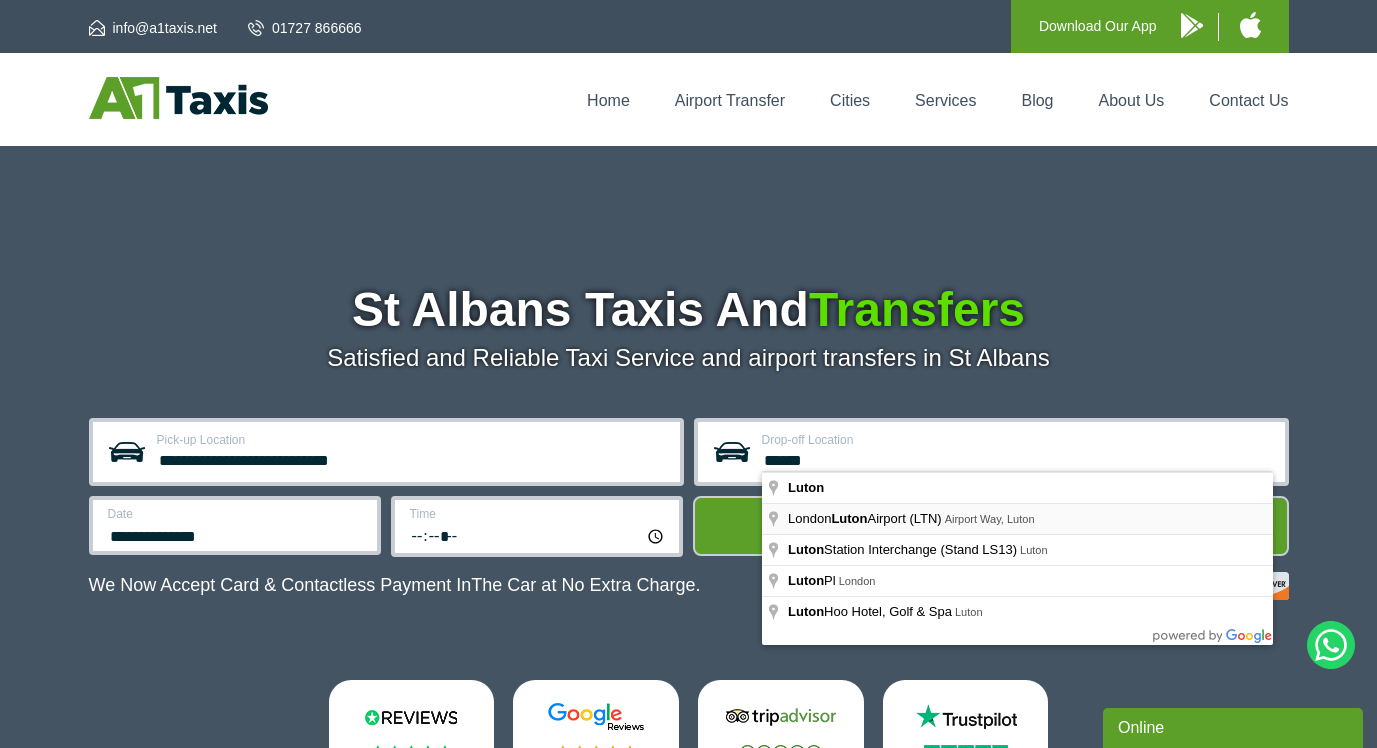 type on "**********" 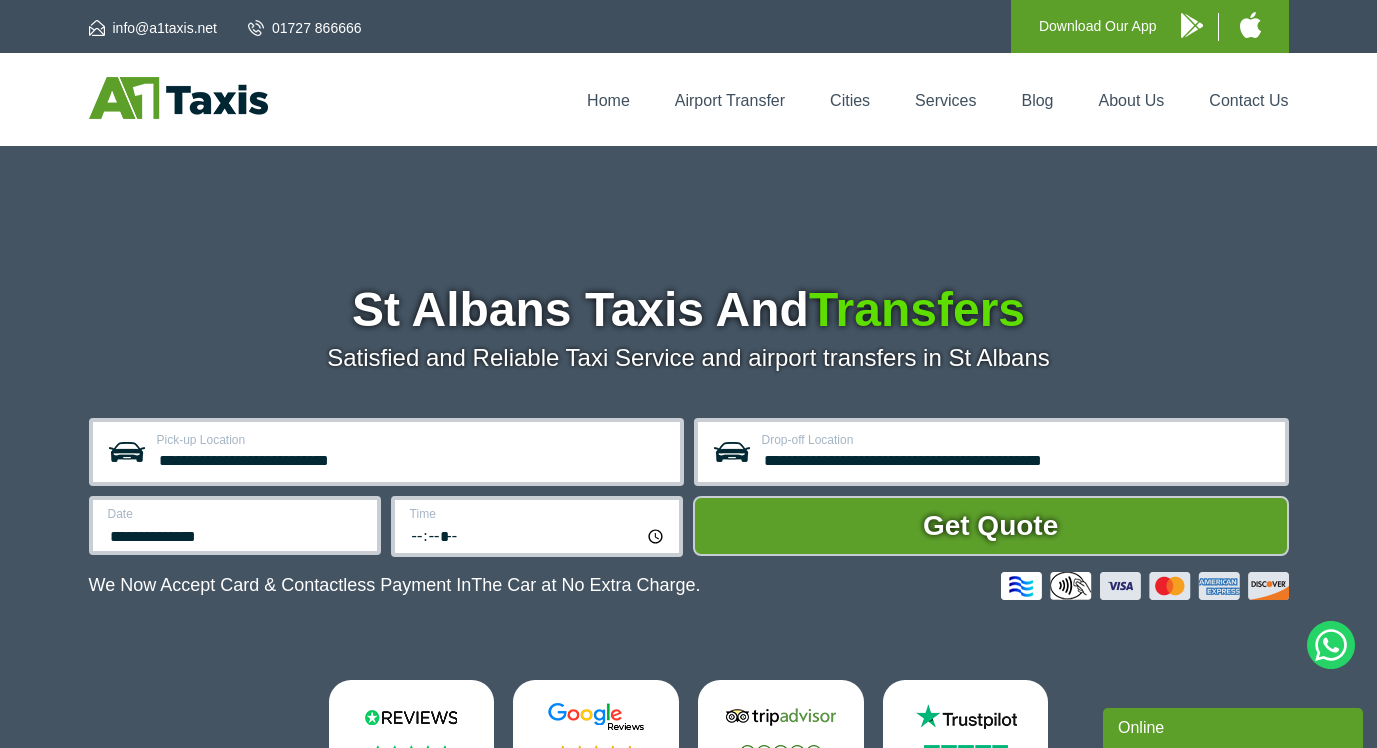 scroll, scrollTop: 86, scrollLeft: 0, axis: vertical 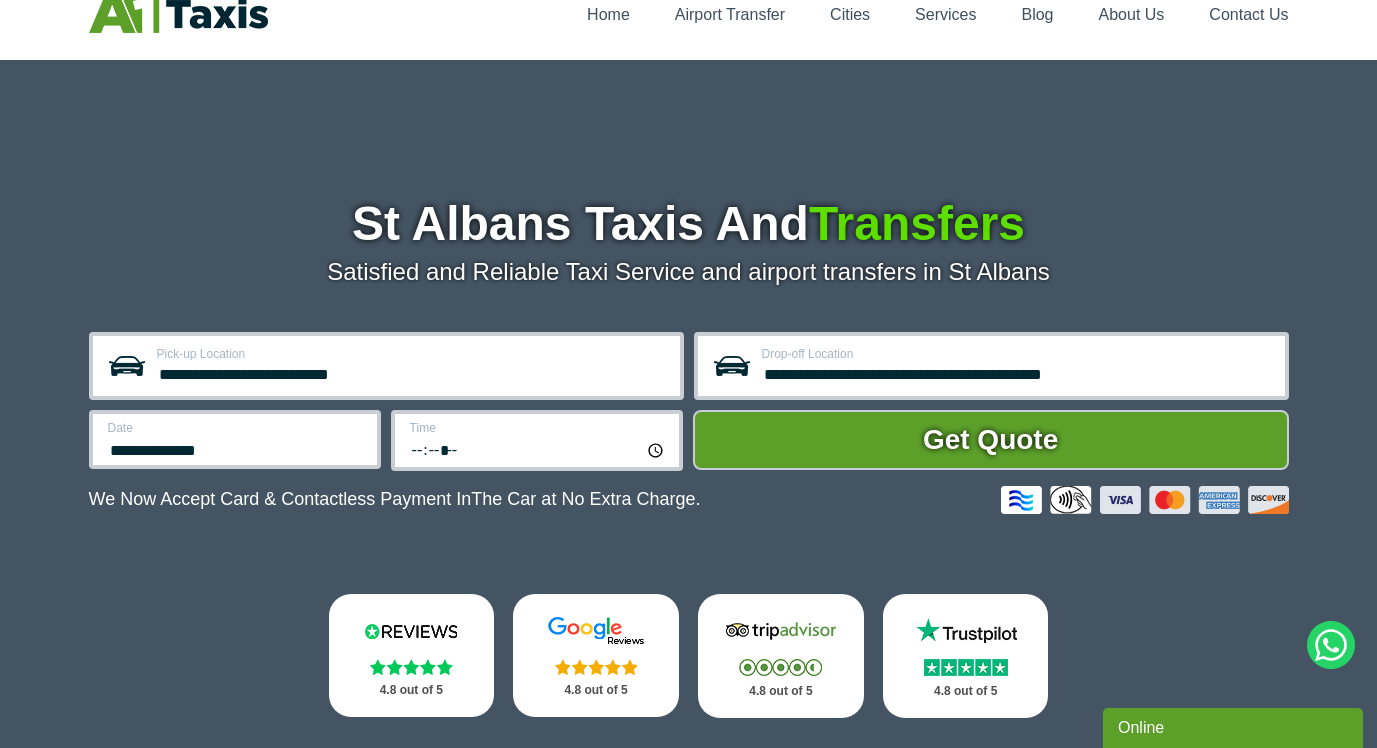 click on "**********" at bounding box center (235, 439) 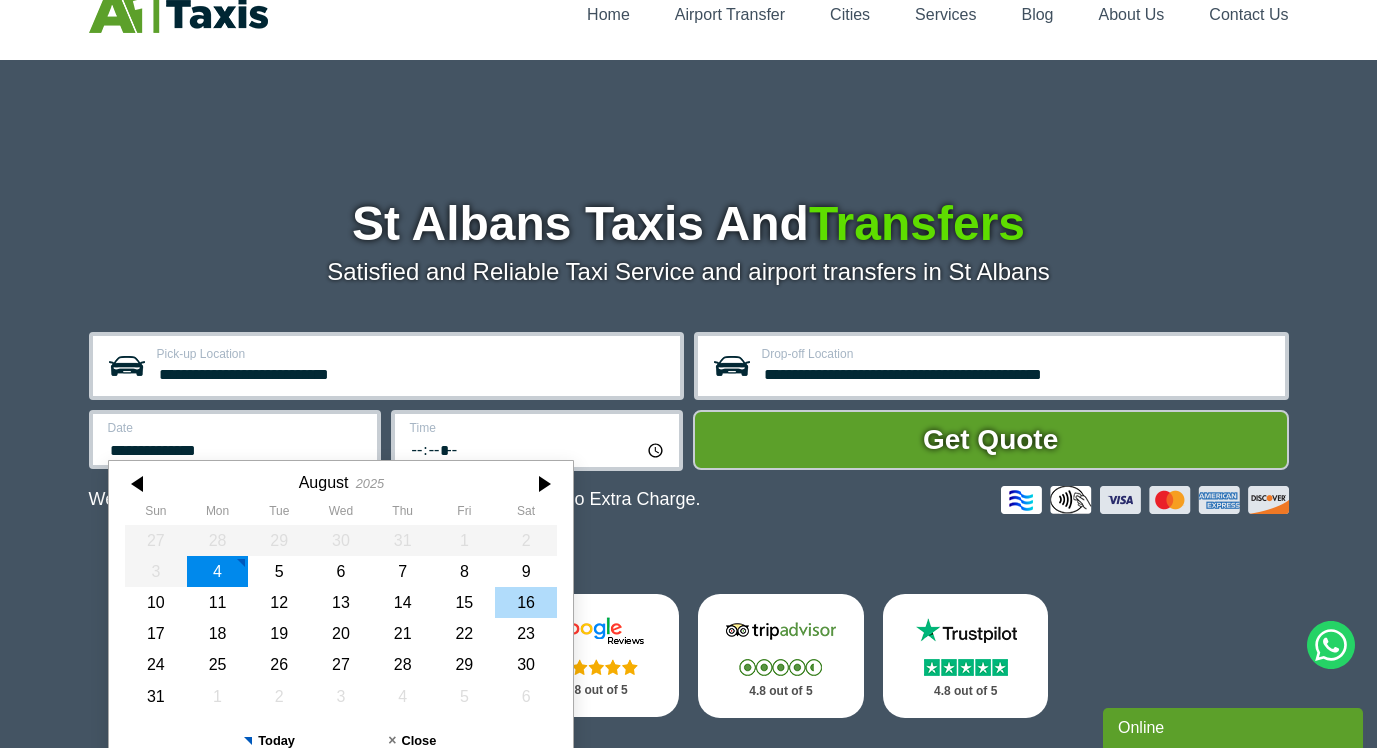 click on "16" at bounding box center [526, 602] 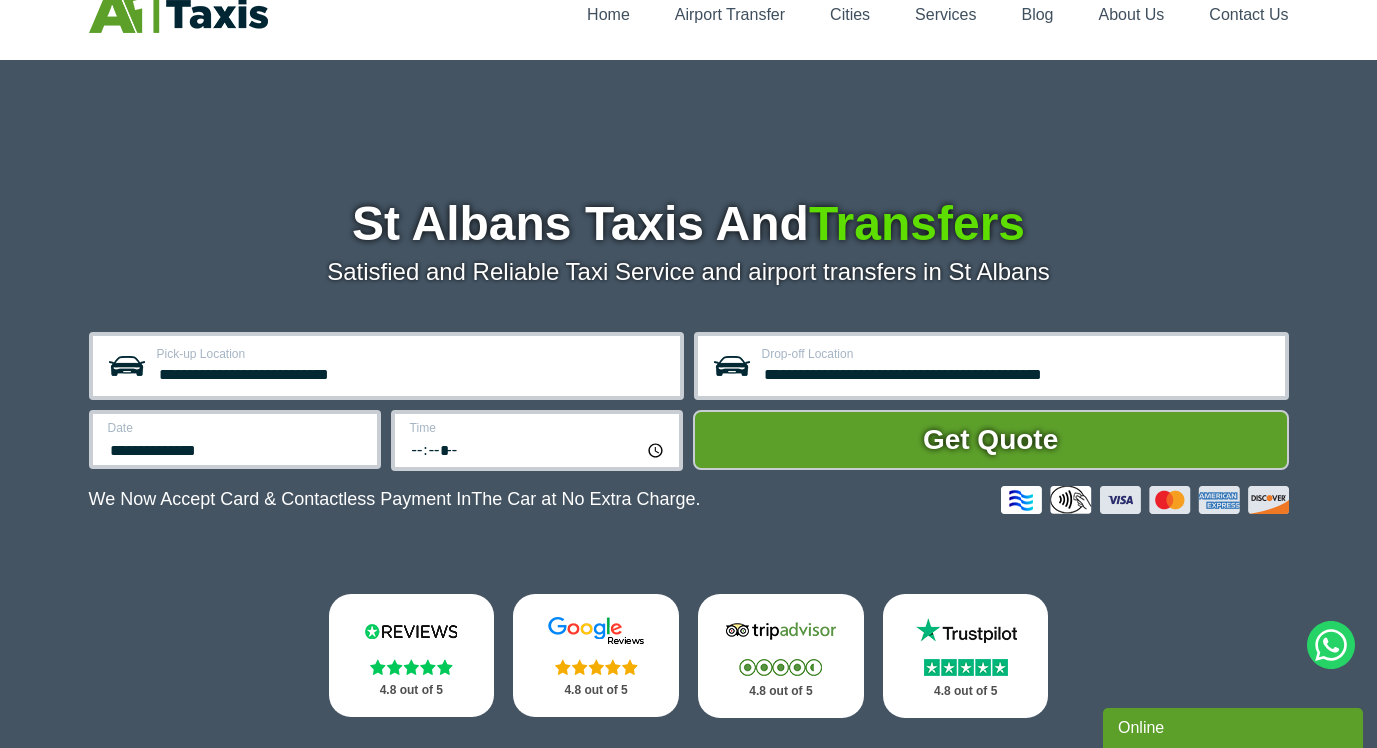 click on "Time
*****" at bounding box center (537, 440) 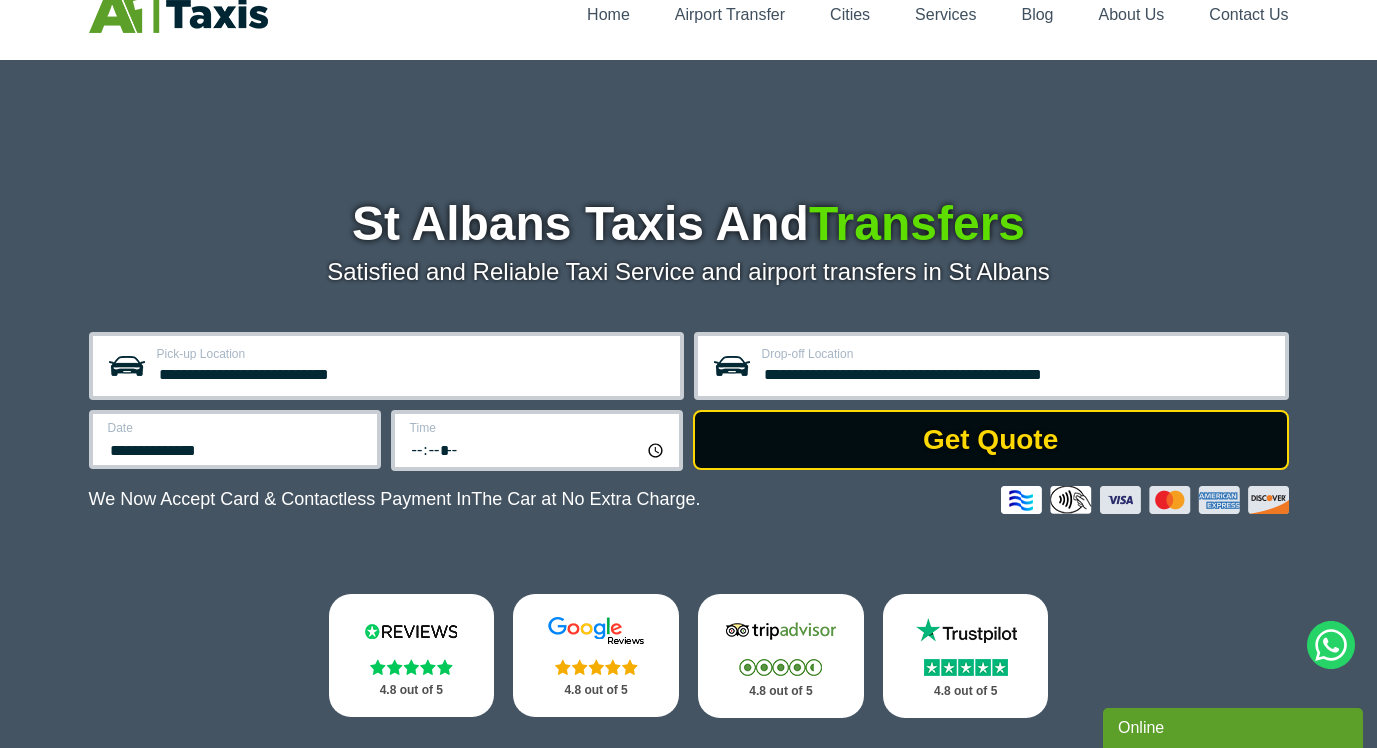 click on "Get Quote" at bounding box center [991, 440] 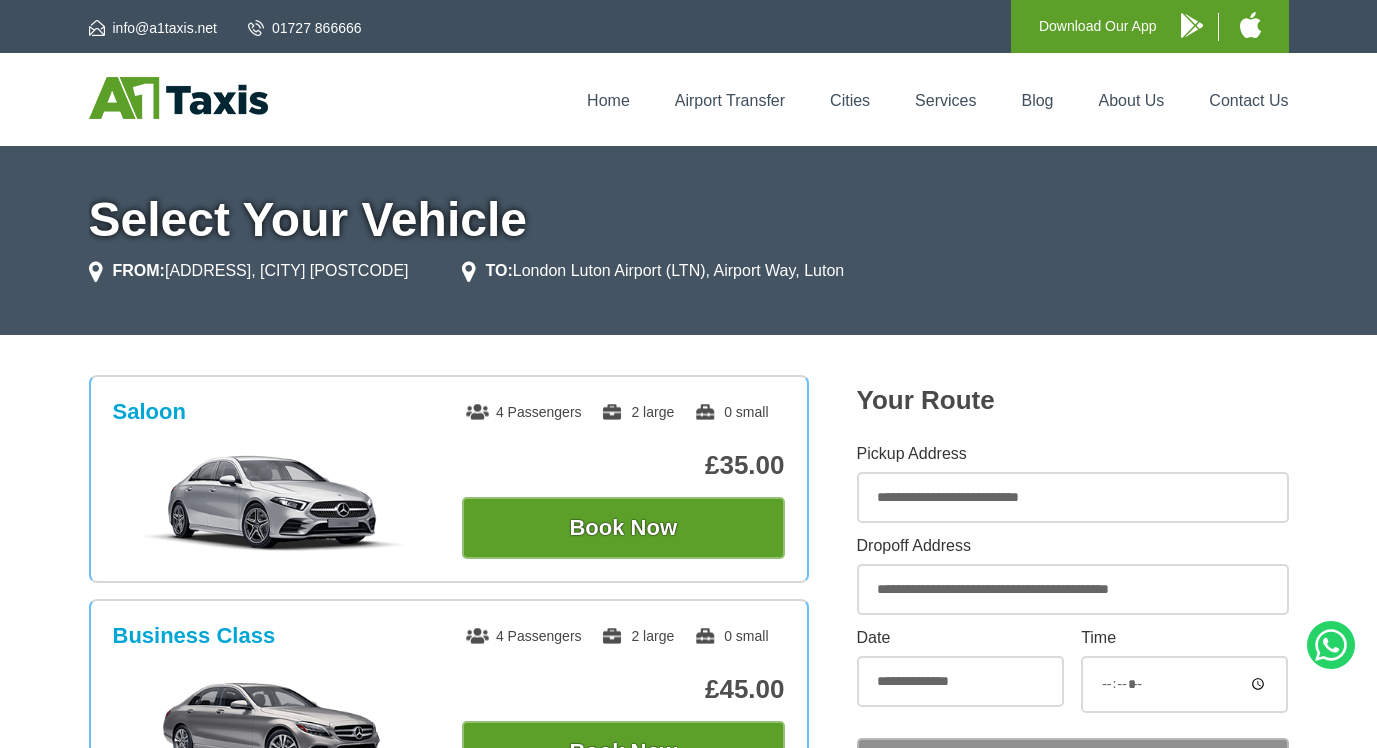 scroll, scrollTop: 0, scrollLeft: 0, axis: both 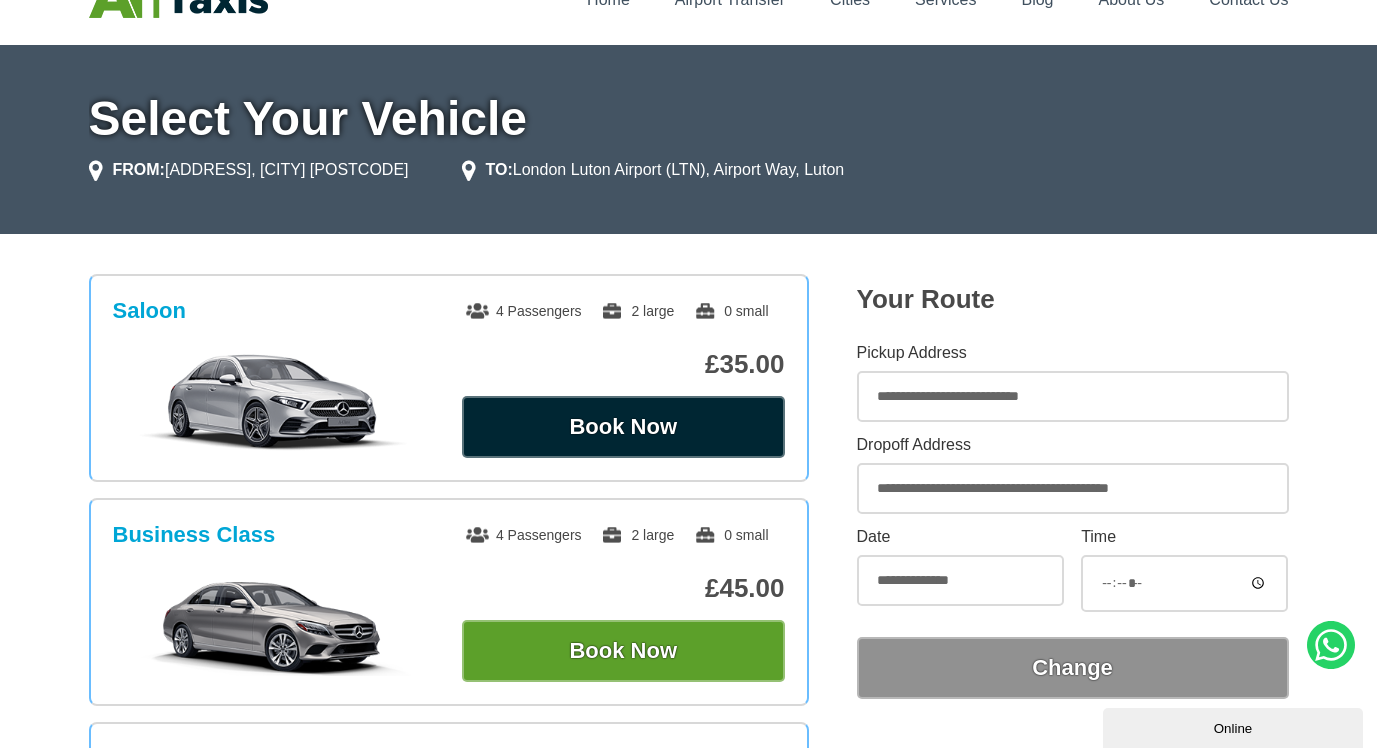 click on "Book Now" at bounding box center [623, 427] 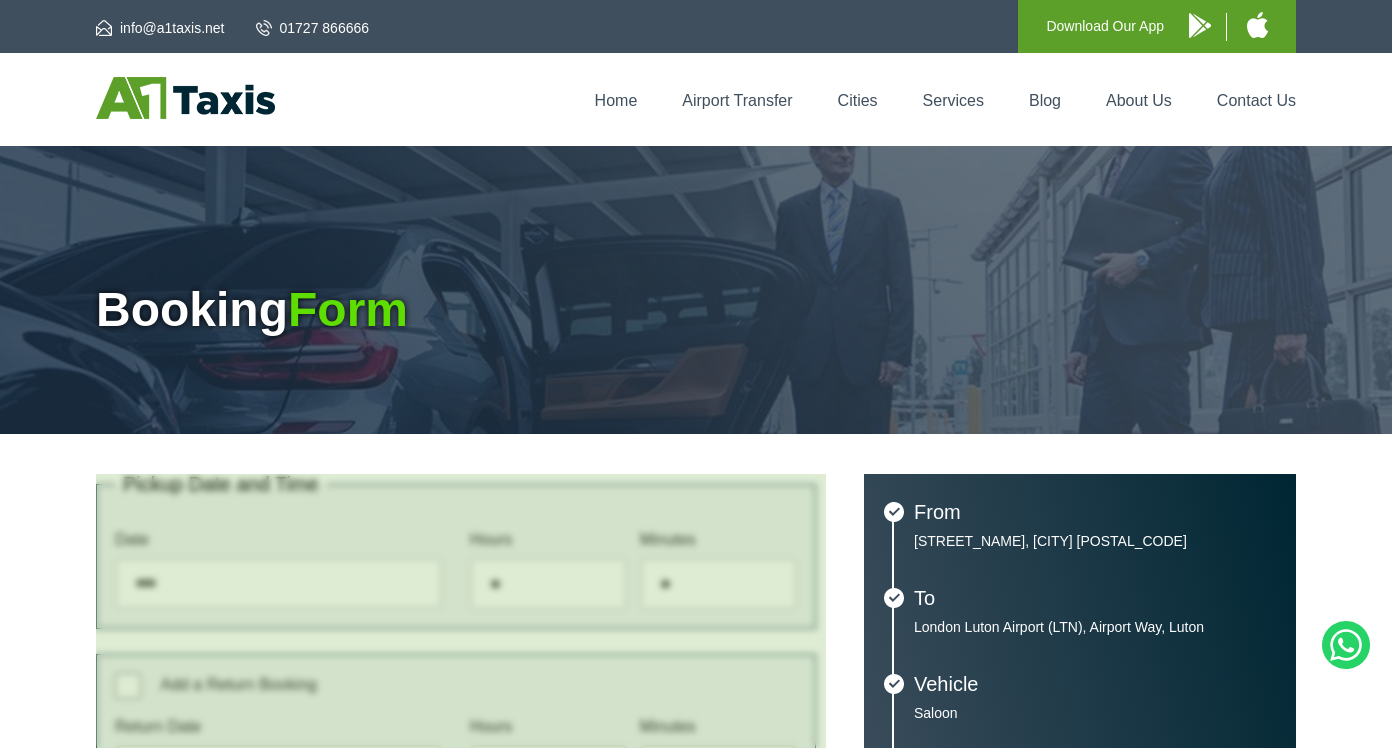 type on "**********" 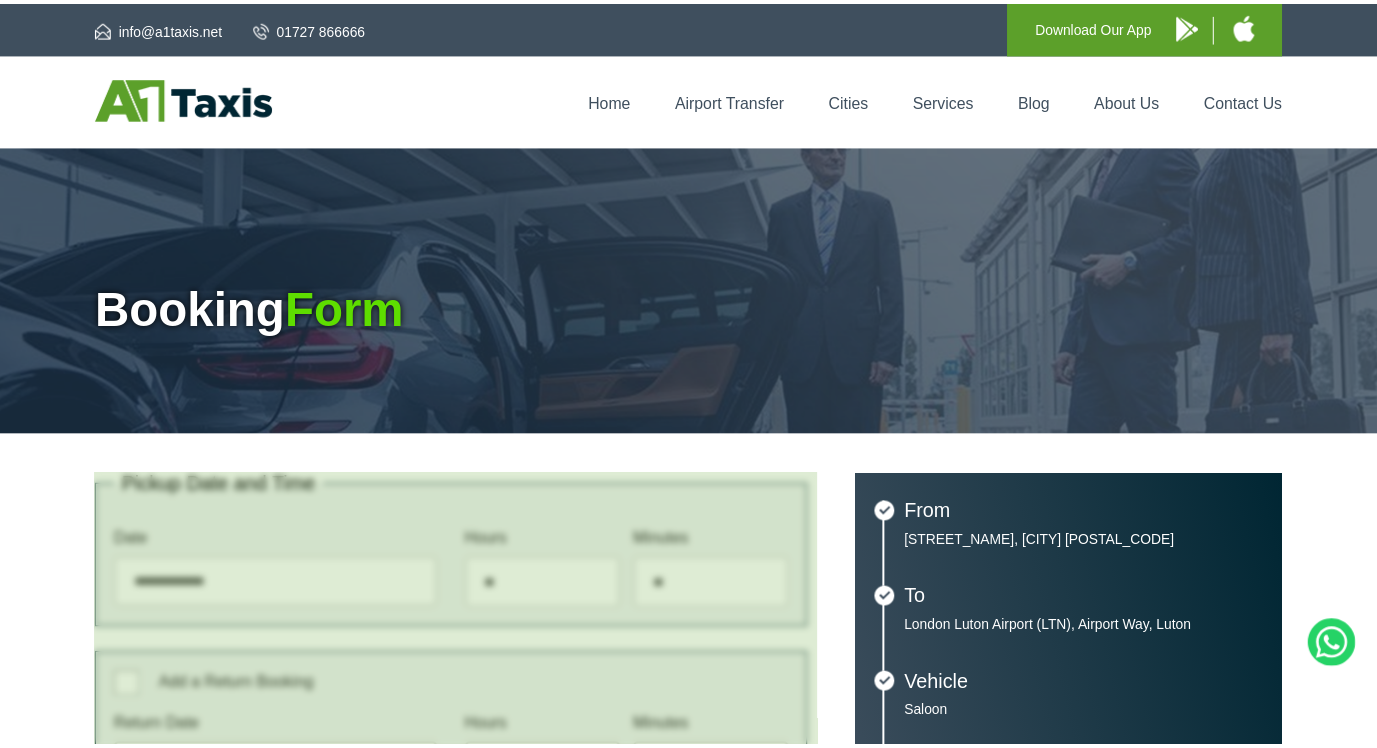 scroll, scrollTop: 0, scrollLeft: 0, axis: both 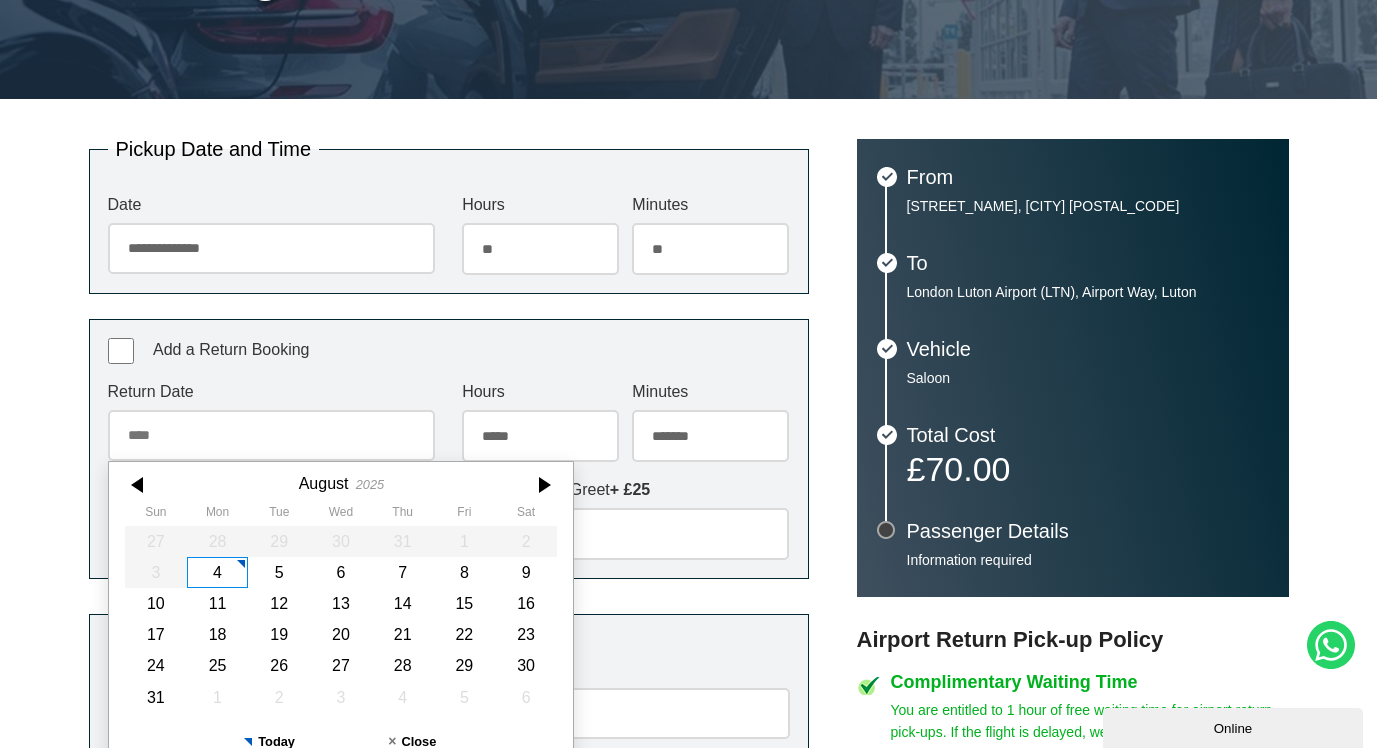 click on "Return Date" at bounding box center [271, 435] 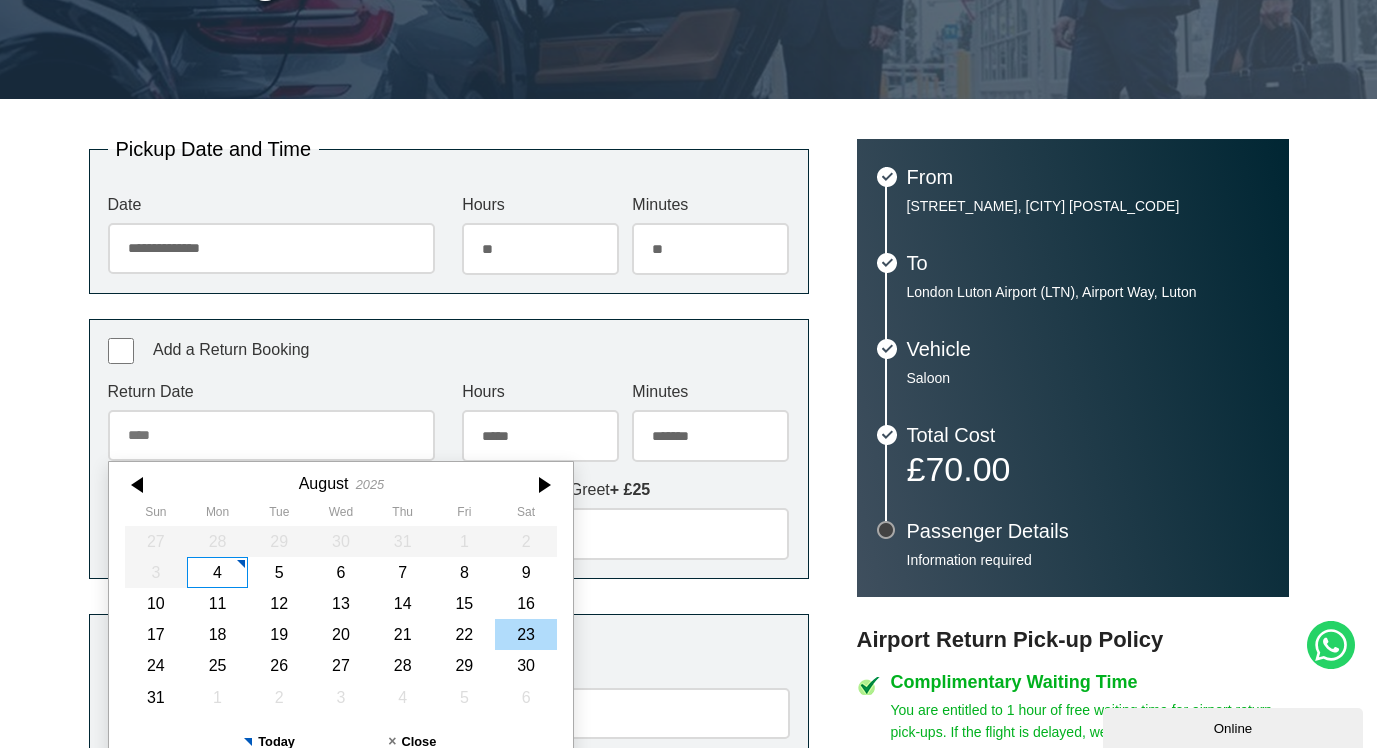 click on "23" at bounding box center [526, 634] 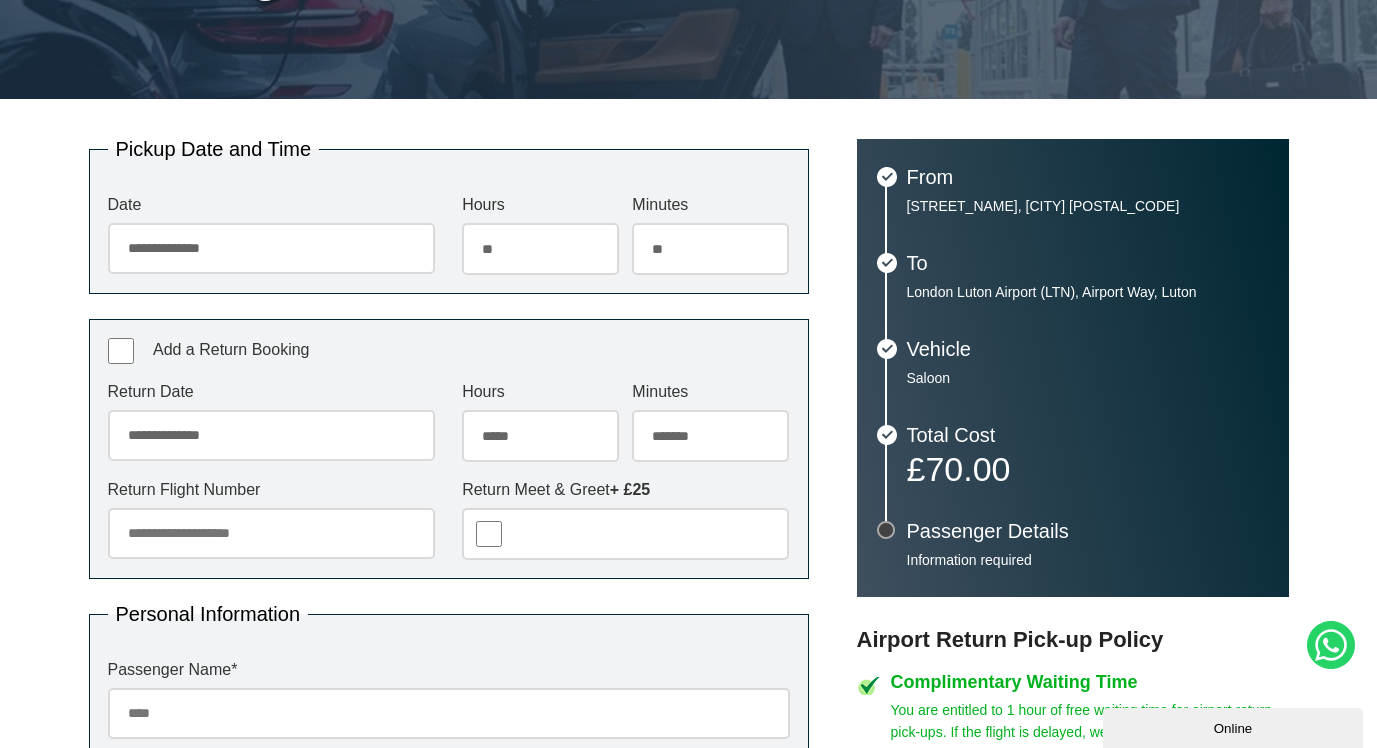 click on "*****
**
**
**
**
**
**
** ** ** ** ** ** ** ** ** ** ** ** ** ** ** ** ** **" at bounding box center [540, 436] 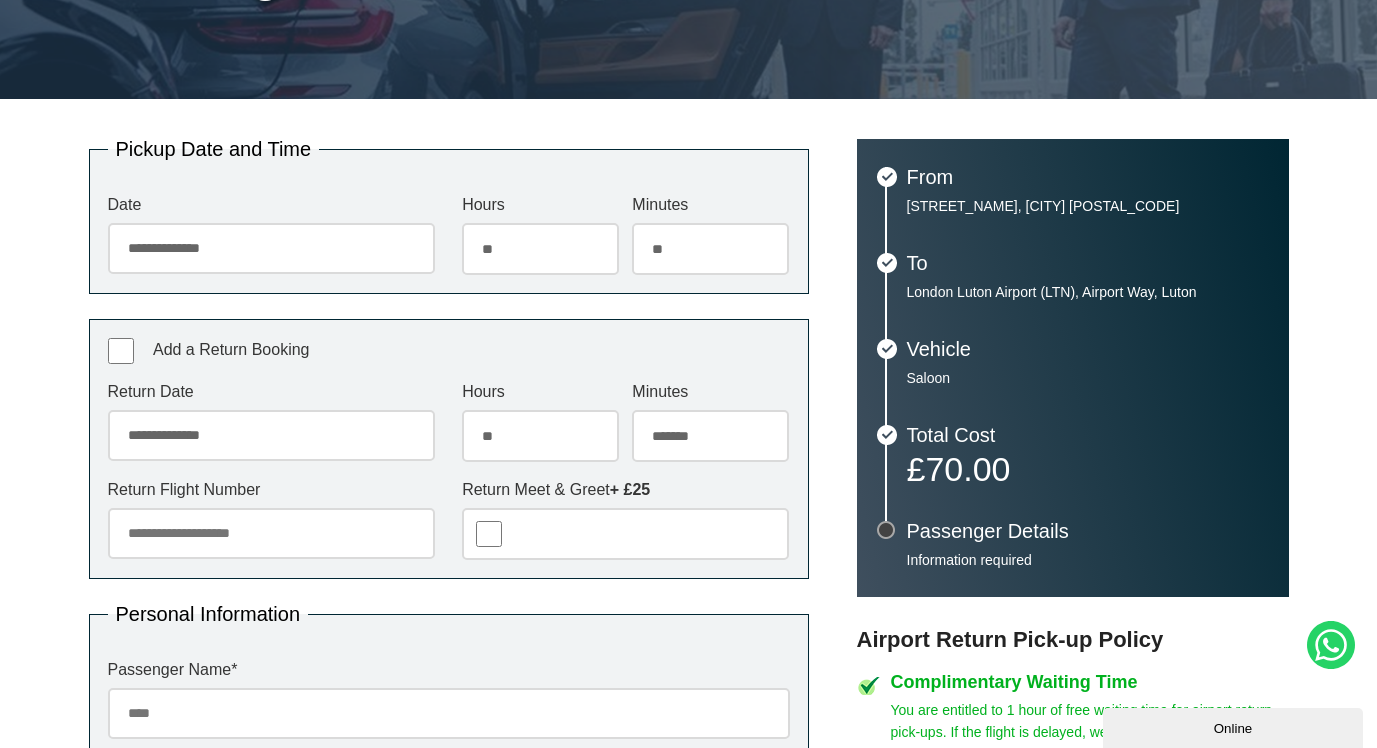 click on "*****
**
**
**
**
**
**
** ** ** ** ** ** ** ** ** ** ** ** ** ** ** ** ** **" at bounding box center (540, 436) 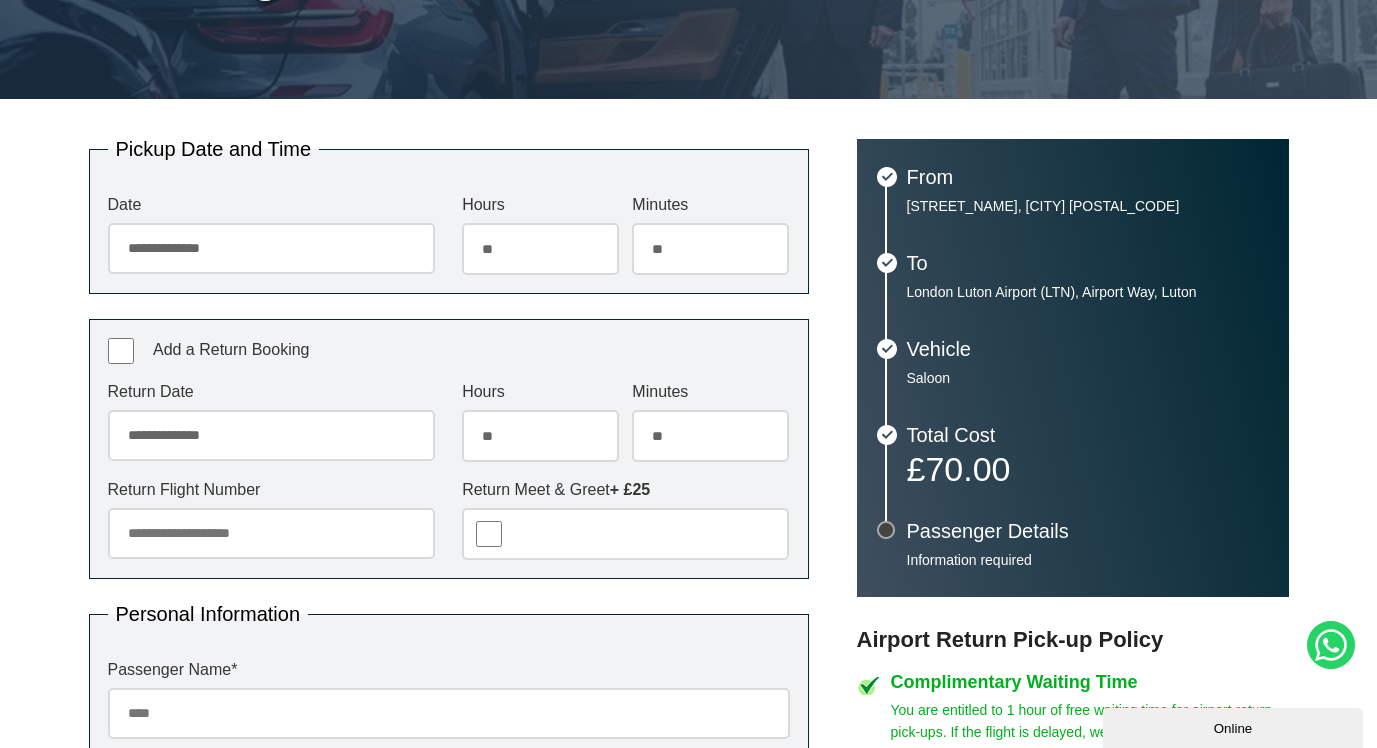click on "*******
**
**
**
**
**
**
** ** ** ** ** ** ** ** ** ** ** ** ** ** ** ** ** ** ** ** ** ** ** ** ** ** **" at bounding box center (710, 436) 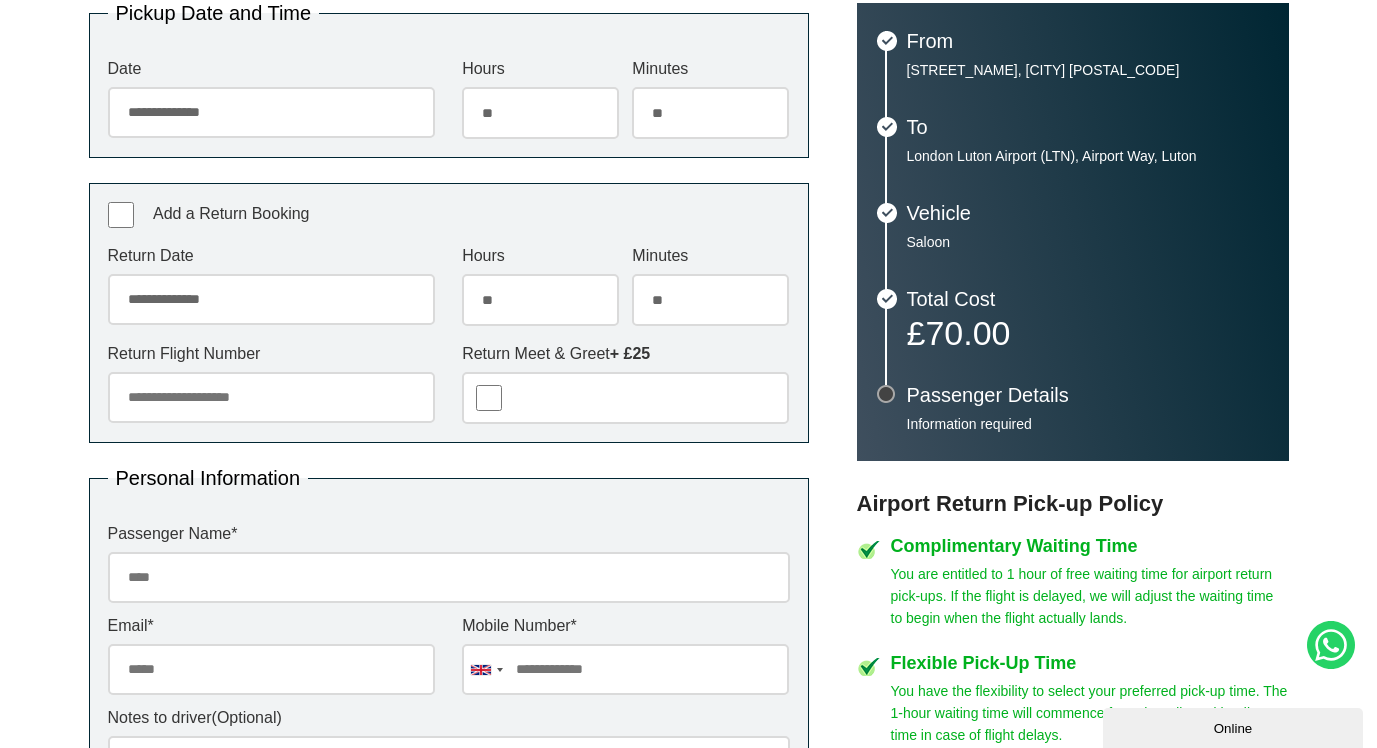 scroll, scrollTop: 442, scrollLeft: 0, axis: vertical 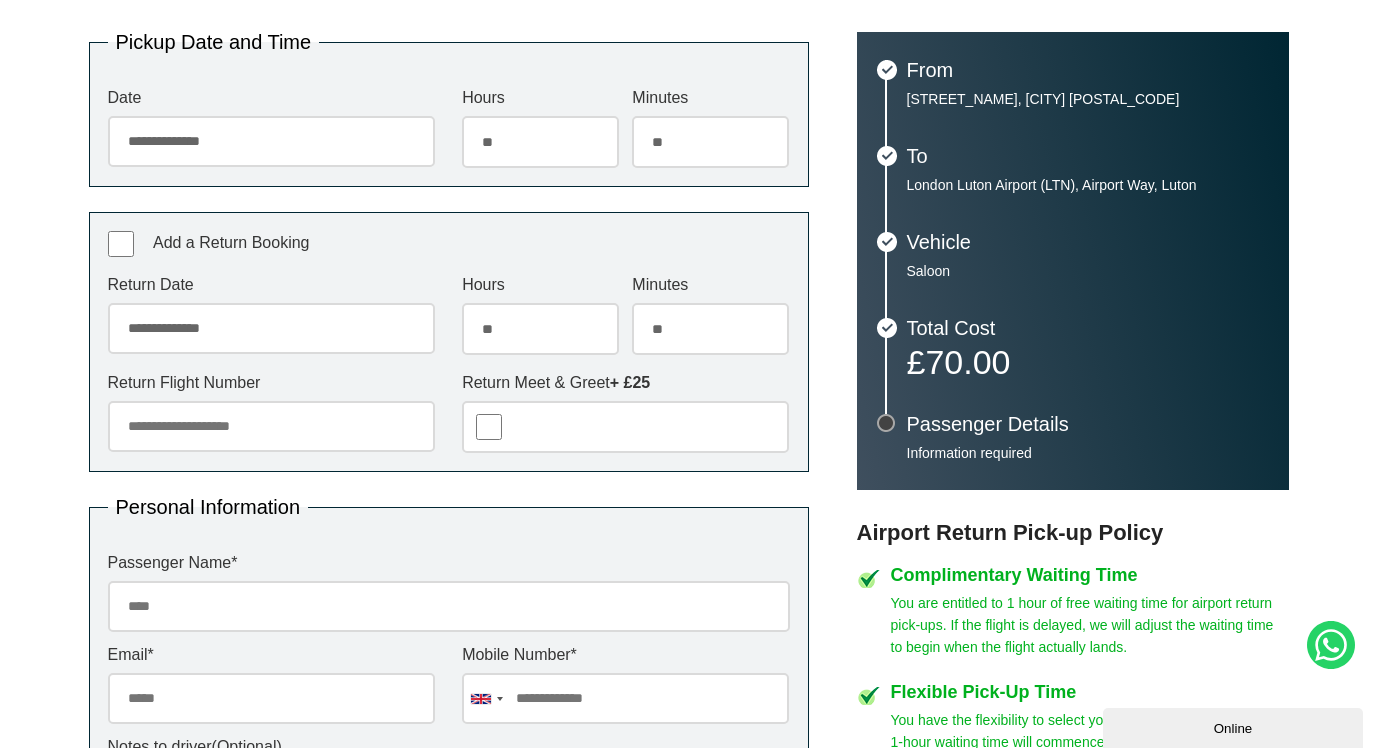 click on "Return Flight Number" at bounding box center (271, 426) 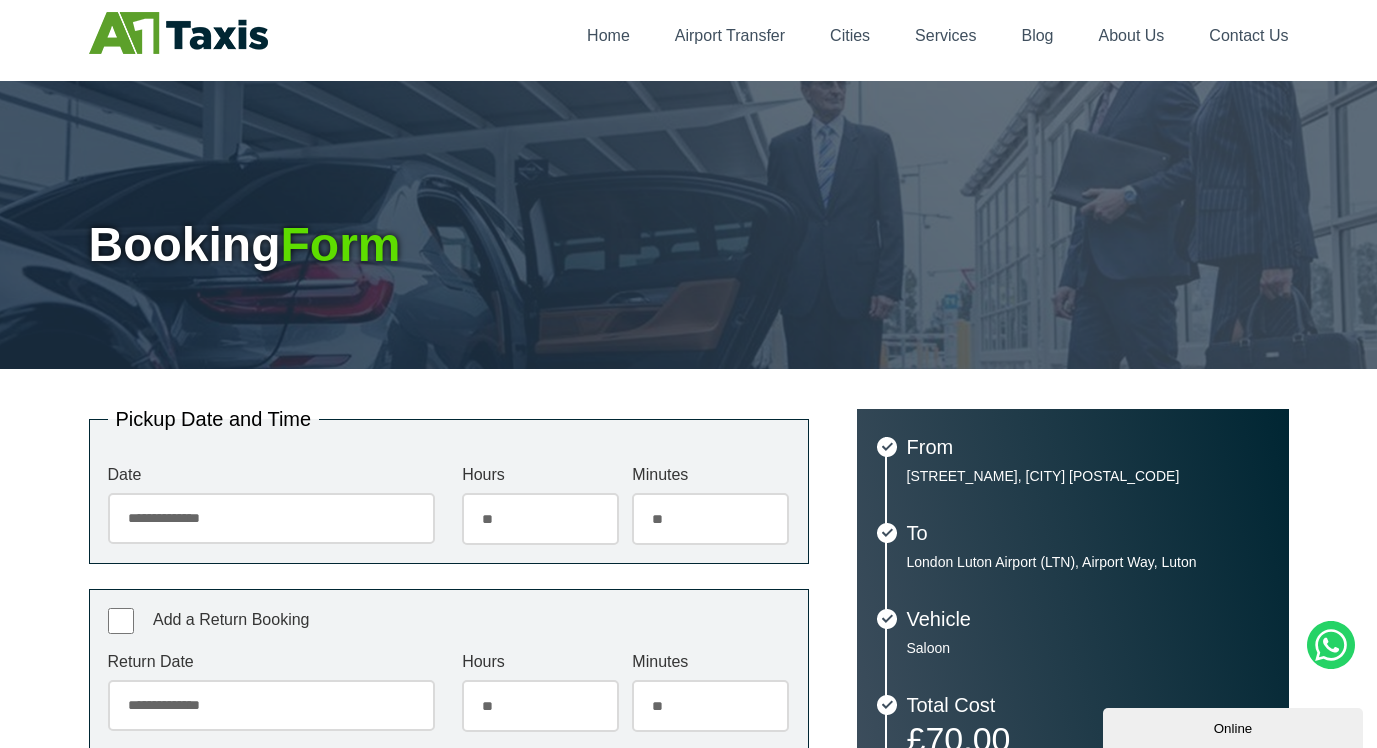scroll, scrollTop: 0, scrollLeft: 0, axis: both 